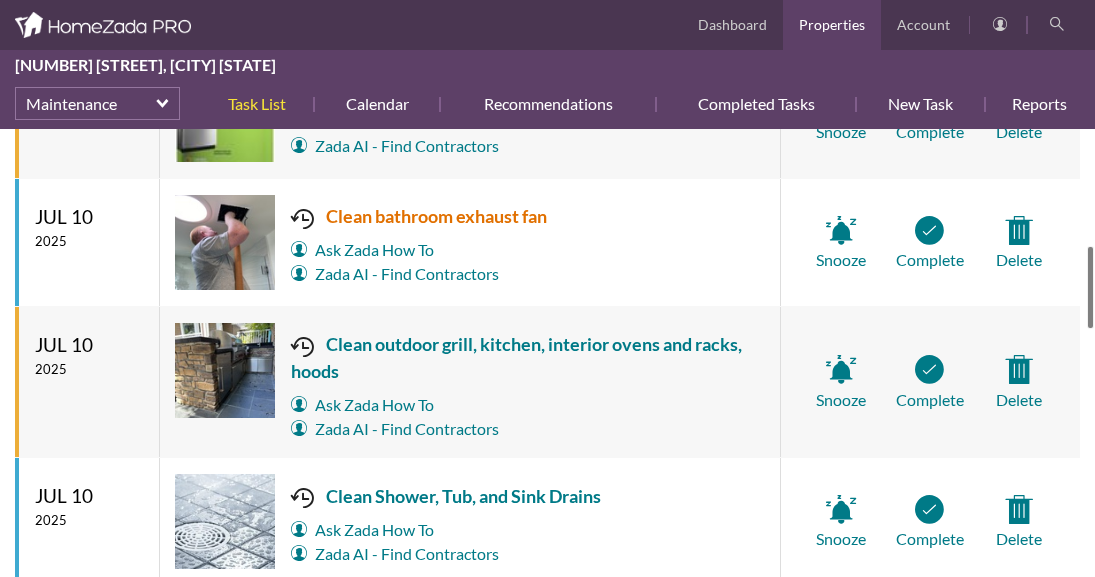 scroll, scrollTop: 0, scrollLeft: 0, axis: both 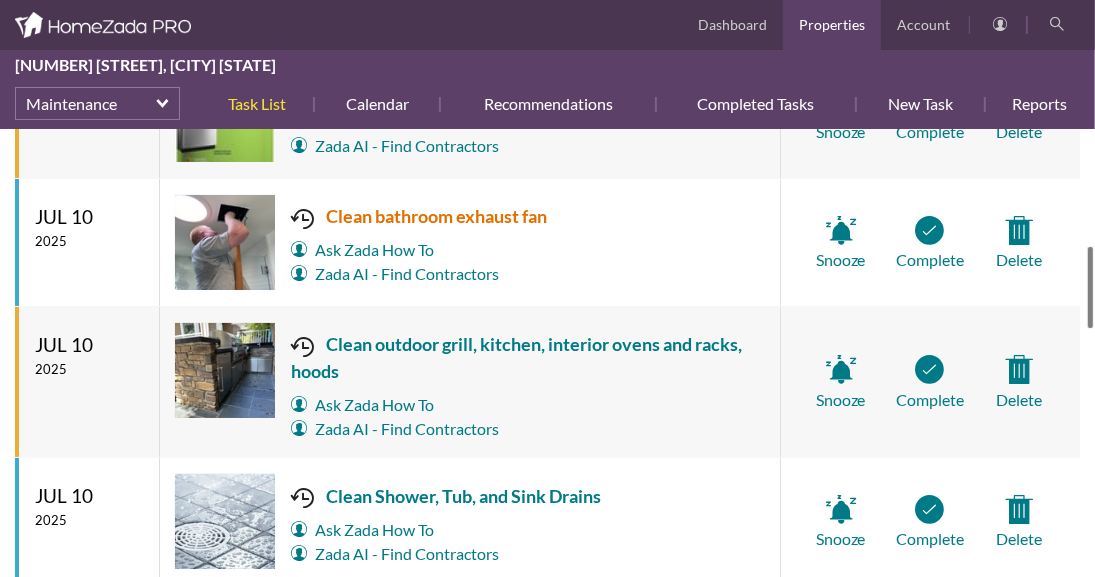 click on "Clean bathroom exhaust fan" at bounding box center [419, 216] 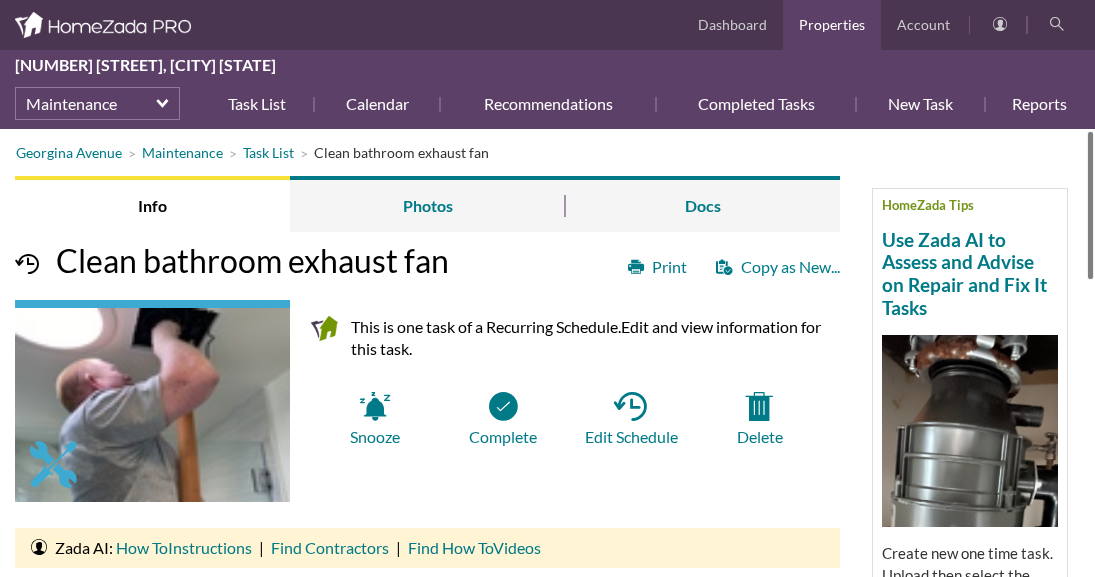 scroll, scrollTop: 0, scrollLeft: 0, axis: both 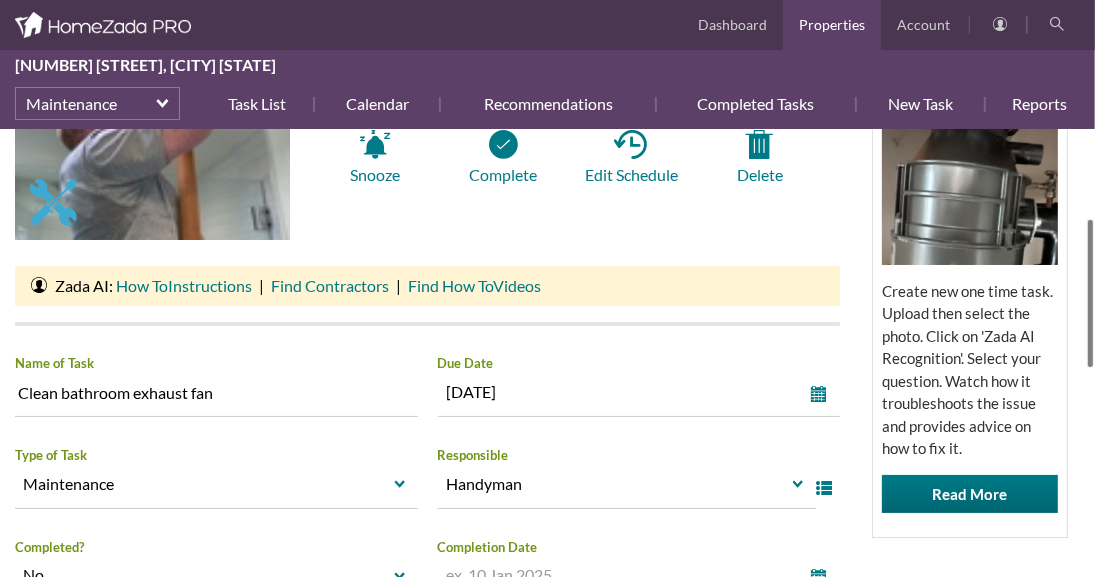 click on "[STREET]
Maintenance
Task List
Clean bathroom exhaust fan
HomeZada Tips
Use Zada AI to Assess and Advise on Repair and Fix It Tasks
Create new one time task. Upload then select the photo. Click on 'Zada AI Recognition'. Select your question. Watch how it troubleshoots the issue and provides advice on how to fix it.
Read More
Info
Photos
Docs
Print
Copy as New...
Clean bathroom exhaust fan
This is one task of a Recurring Schedule.  Edit and view information for this task.
Snooze
Complete
Edit Schedule" at bounding box center (547, 353) 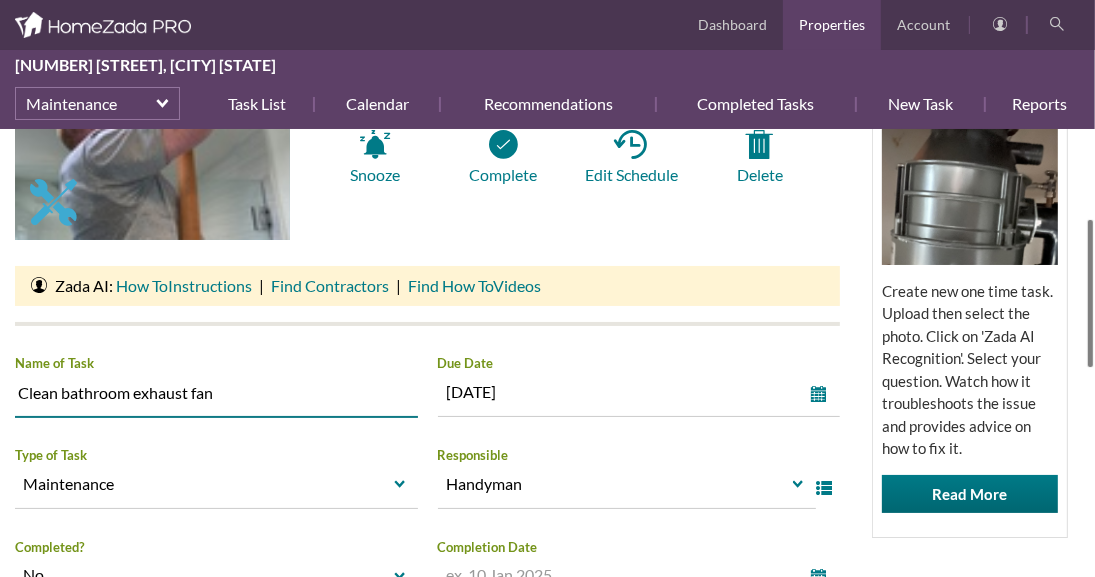drag, startPoint x: 230, startPoint y: 390, endPoint x: 10, endPoint y: 391, distance: 220.00227 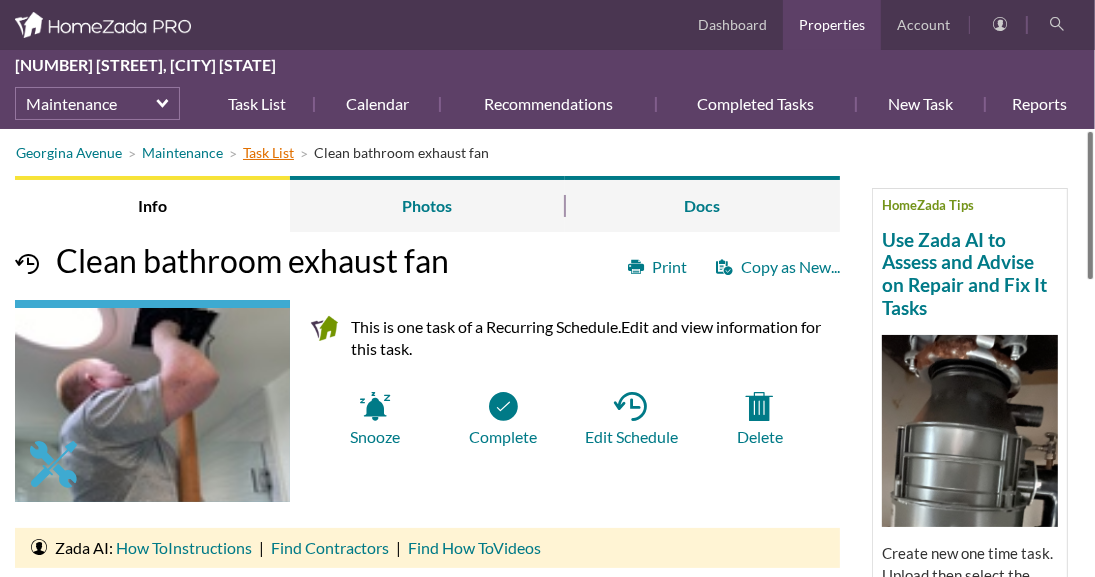 click on "Task List" at bounding box center (268, 152) 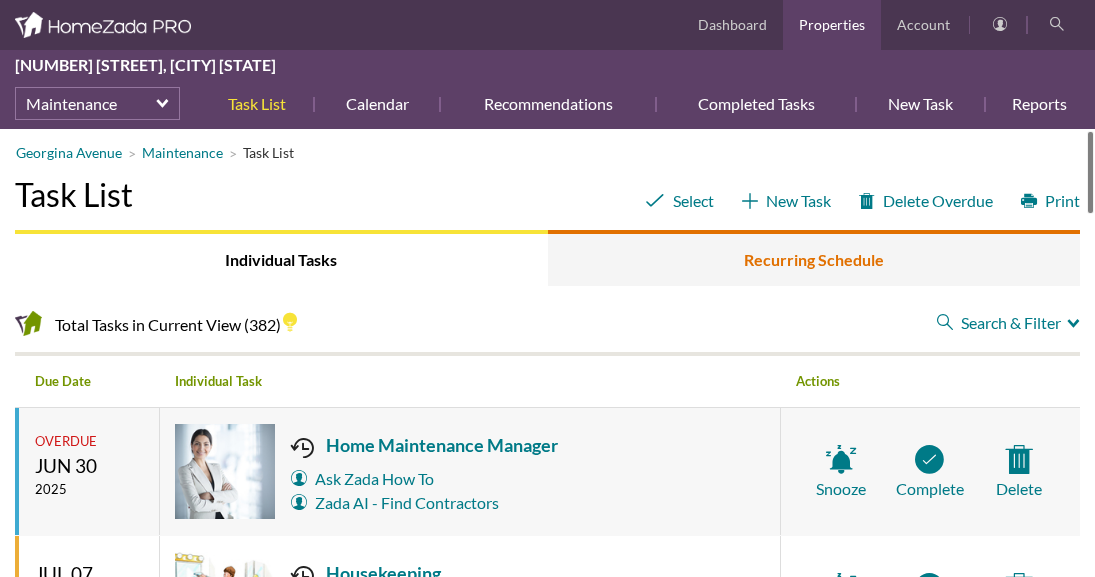 scroll, scrollTop: 0, scrollLeft: 0, axis: both 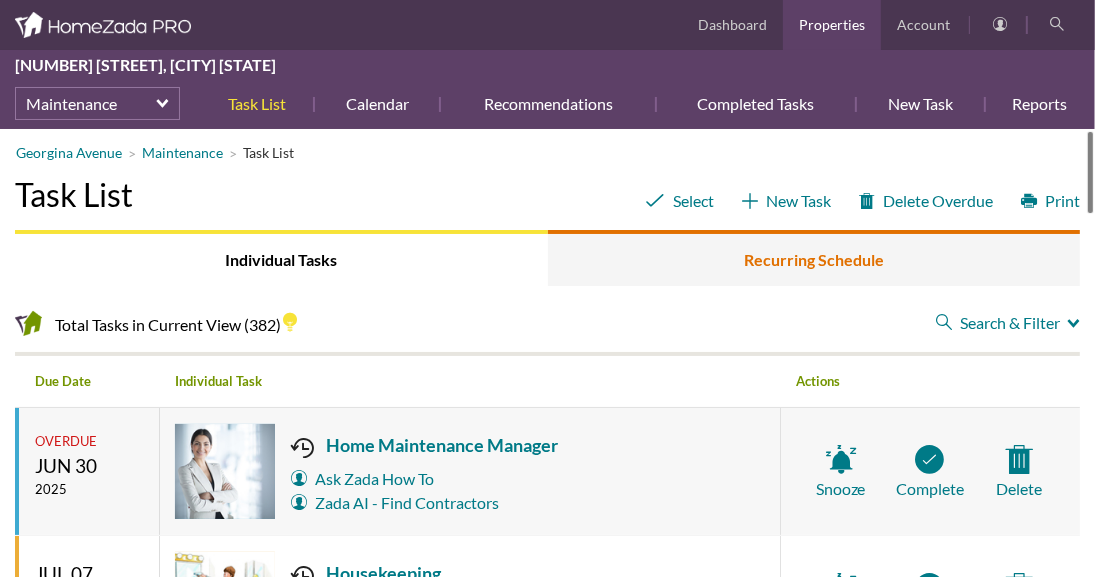 click on "Recurring Schedule" at bounding box center (814, 258) 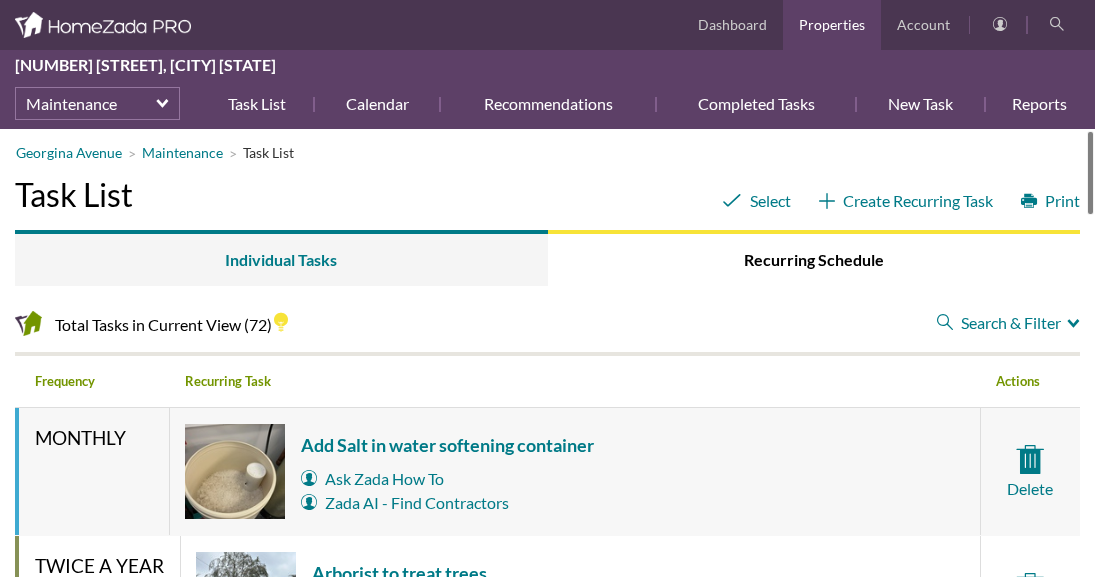 scroll, scrollTop: 0, scrollLeft: 0, axis: both 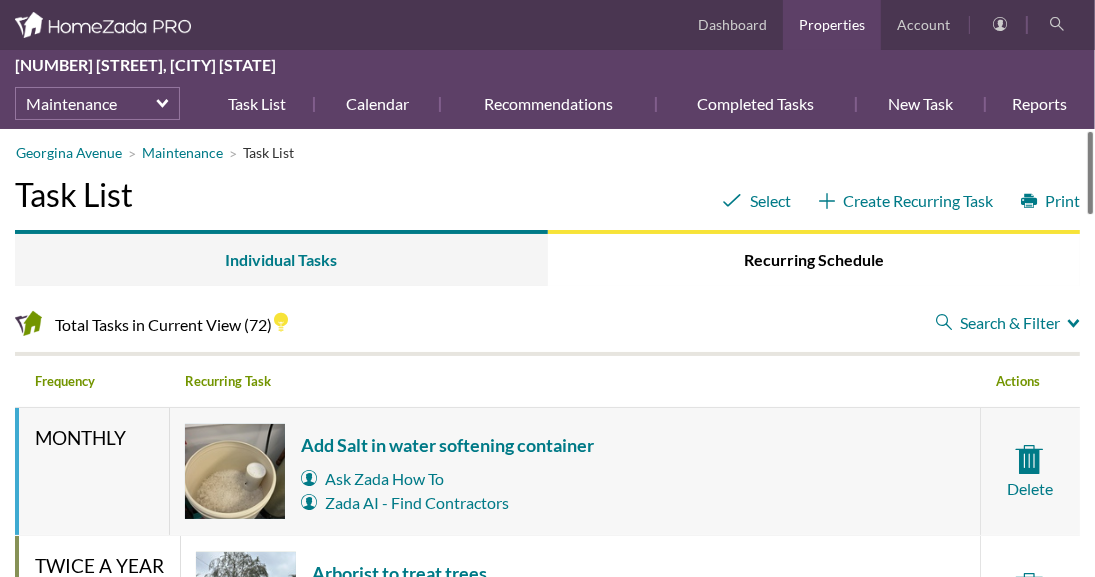 click on "Search & Filter" at bounding box center (1008, 323) 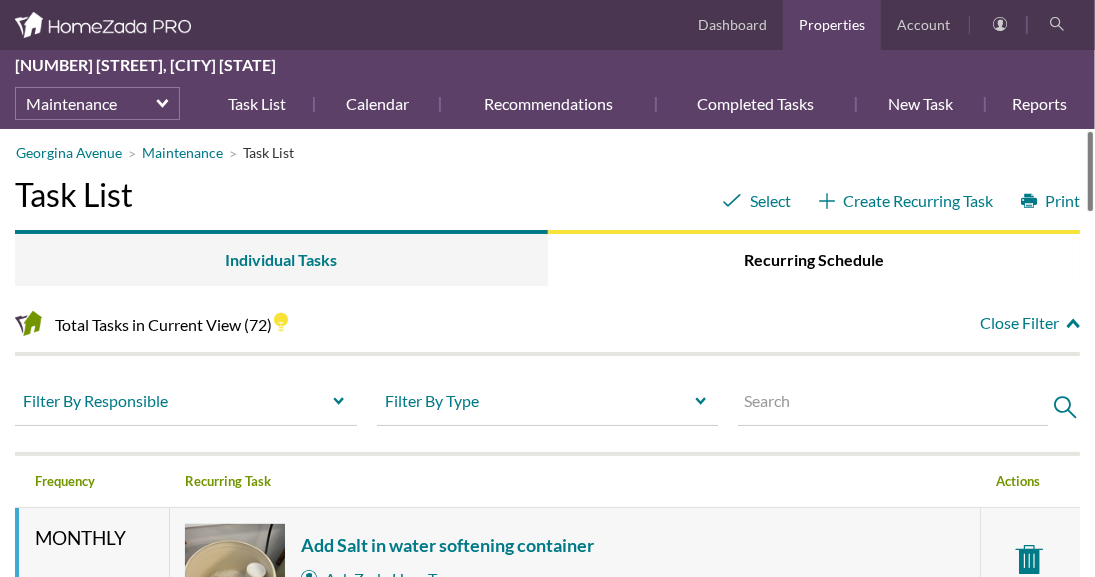 click at bounding box center [893, 405] 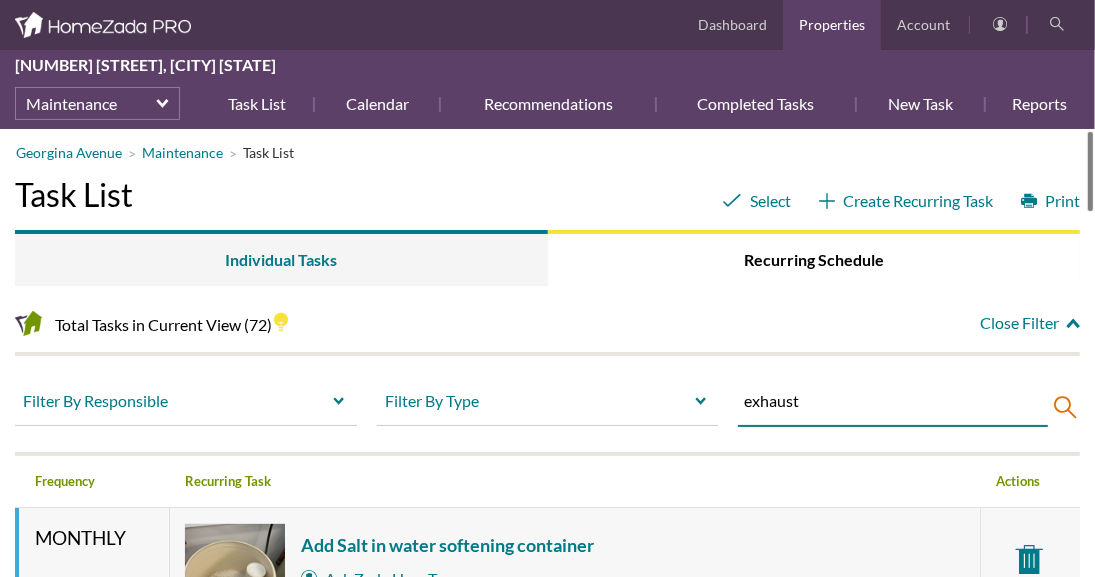 type on "exhaust" 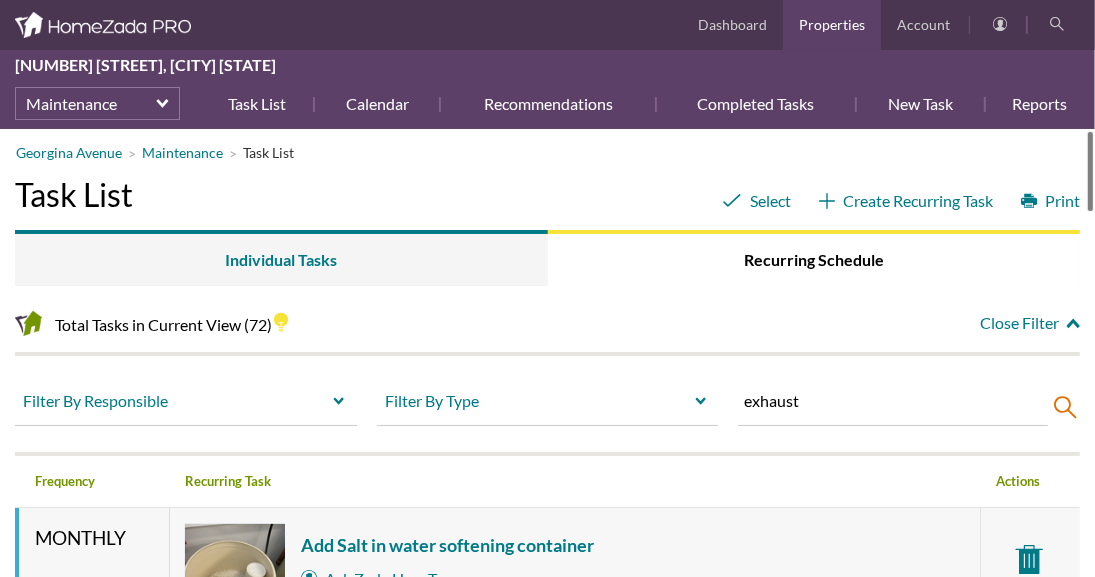 click at bounding box center (1059, 408) 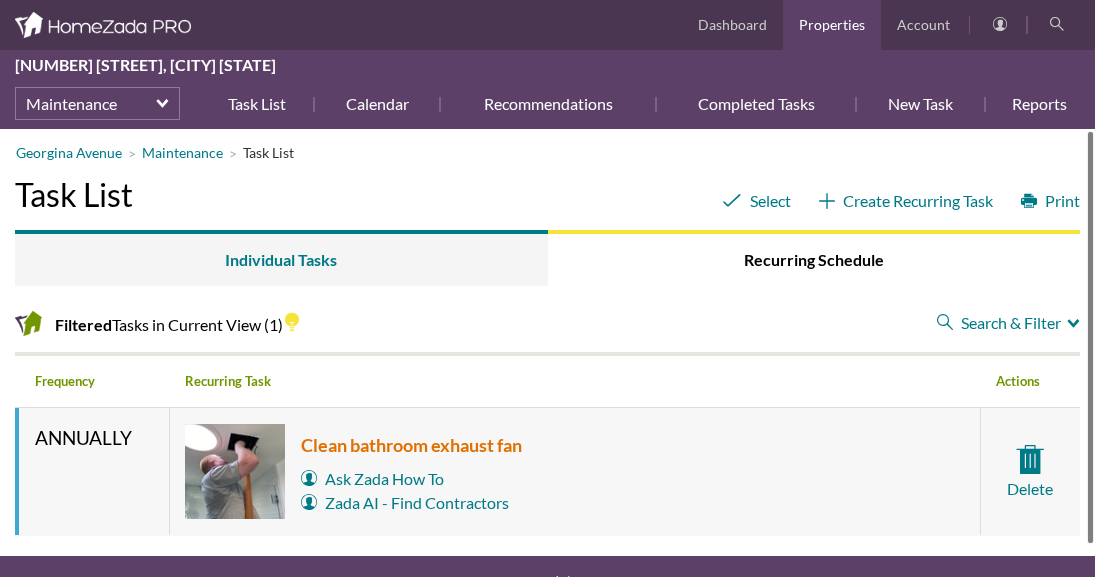 scroll, scrollTop: 0, scrollLeft: 0, axis: both 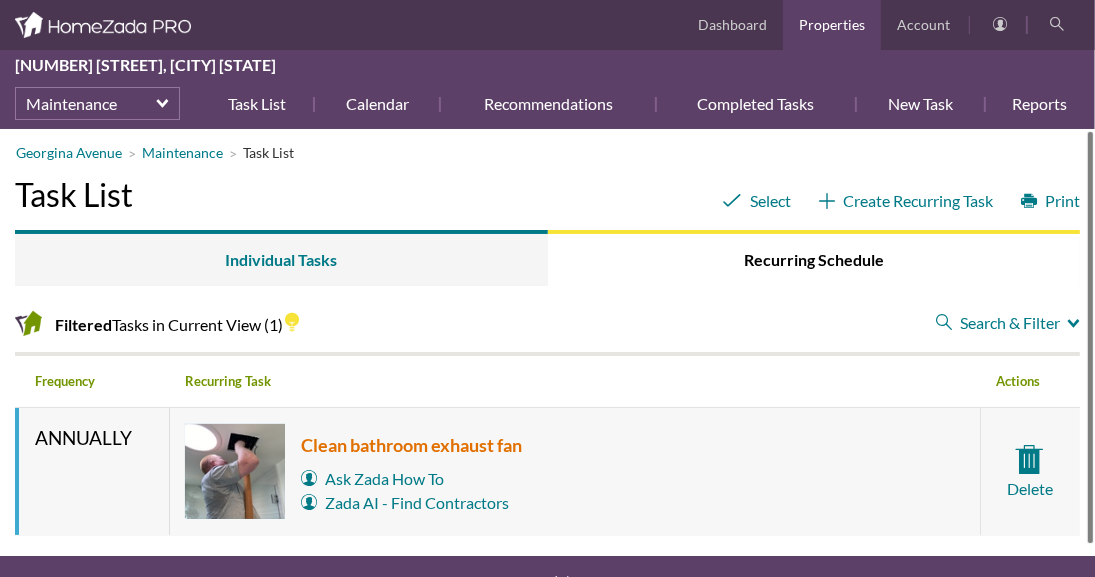 click on "Clean bathroom exhaust fan" at bounding box center [411, 445] 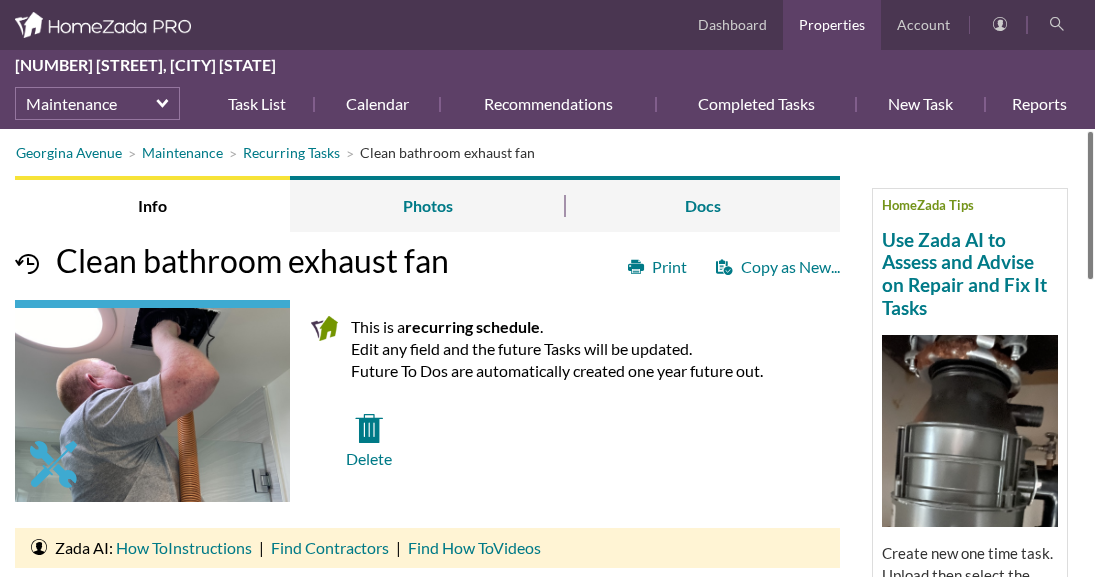 scroll, scrollTop: 0, scrollLeft: 0, axis: both 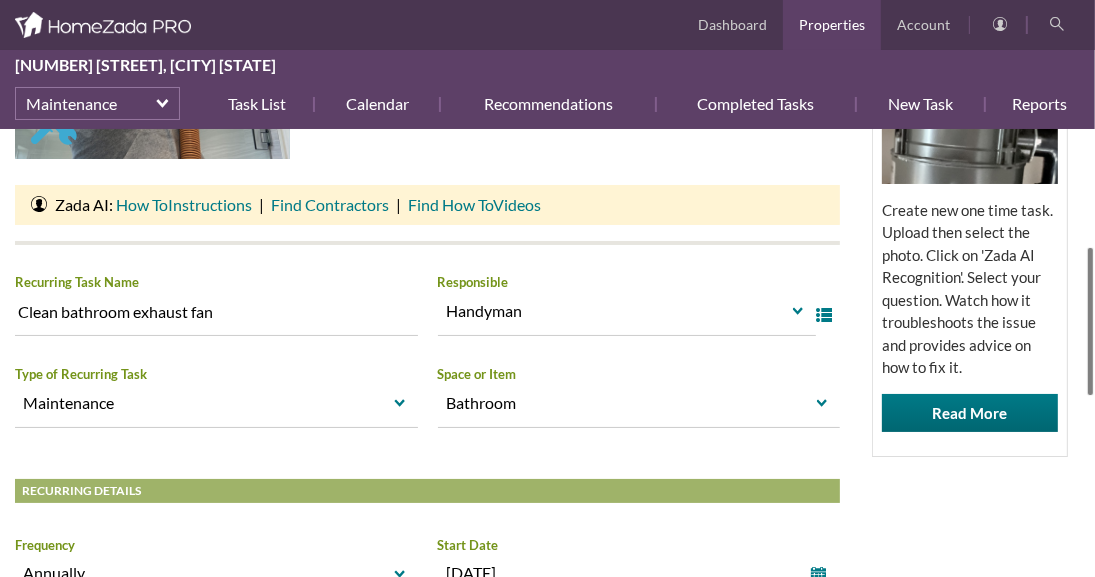 click at bounding box center (1090, 321) 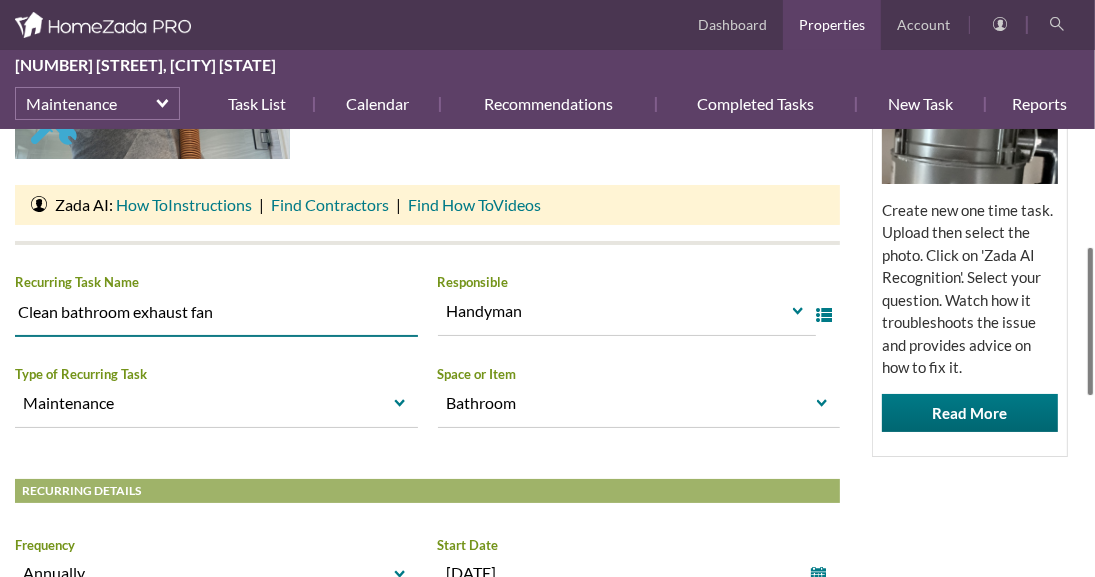 drag, startPoint x: 229, startPoint y: 311, endPoint x: 0, endPoint y: 307, distance: 229.03493 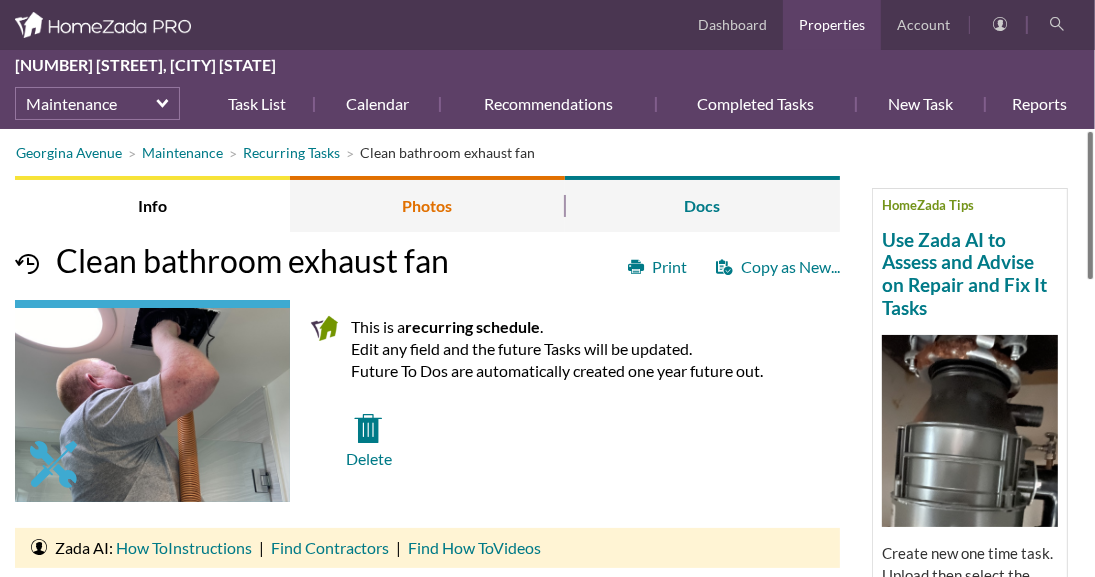 drag, startPoint x: 430, startPoint y: 203, endPoint x: 441, endPoint y: 209, distance: 12.529964 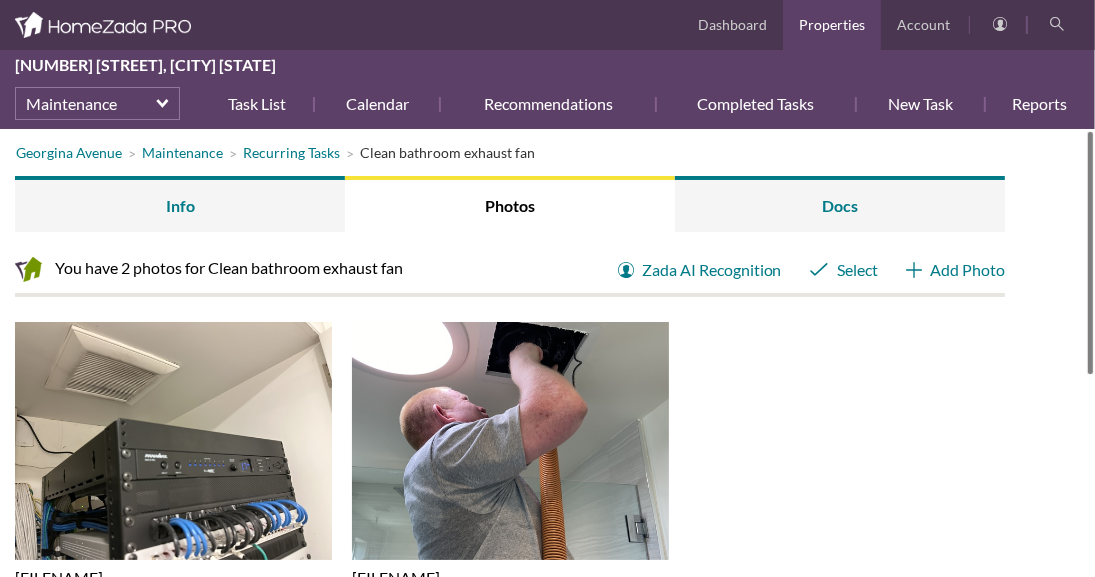 click at bounding box center [180, 456] 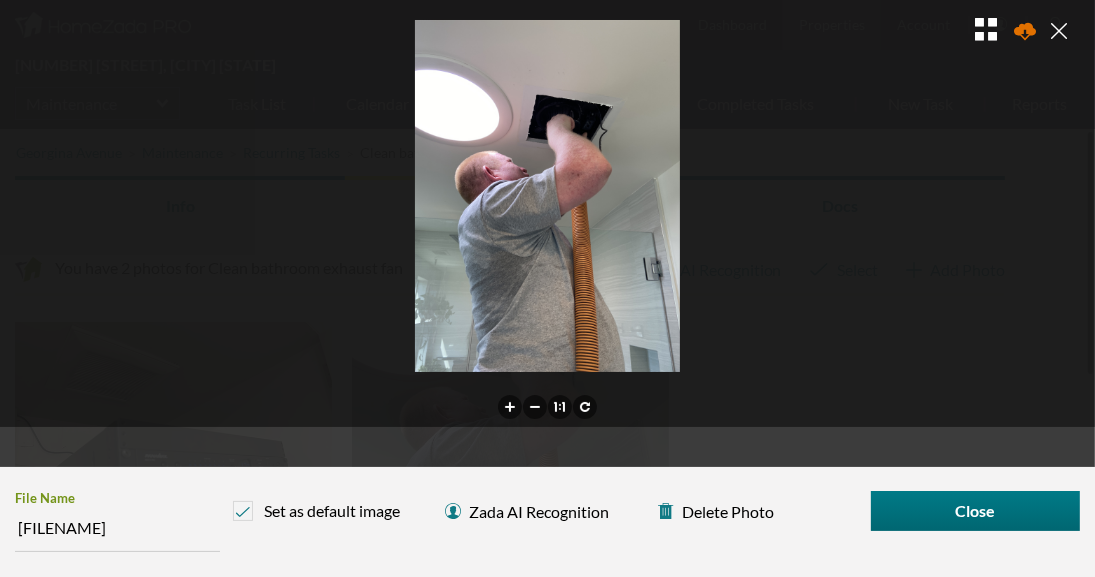 click at bounding box center [1030, 33] 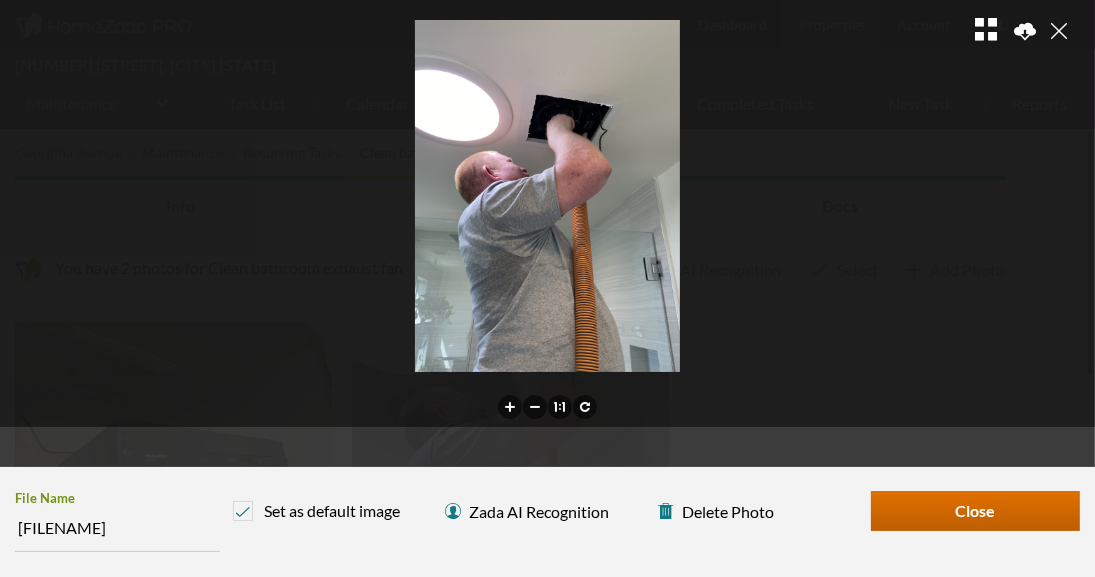 click on "Close" at bounding box center [975, 511] 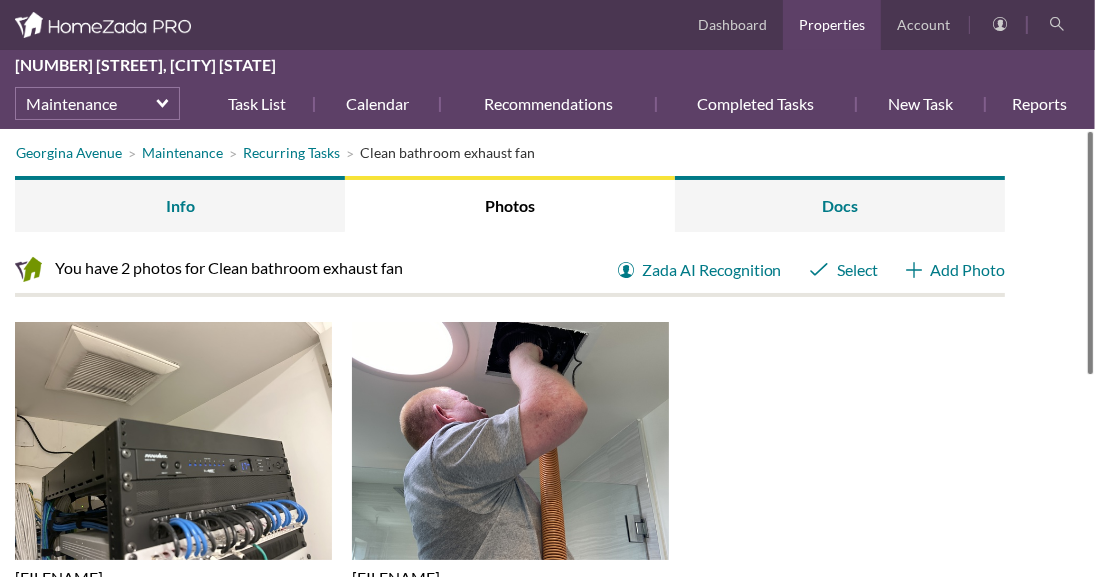 click at bounding box center (180, 456) 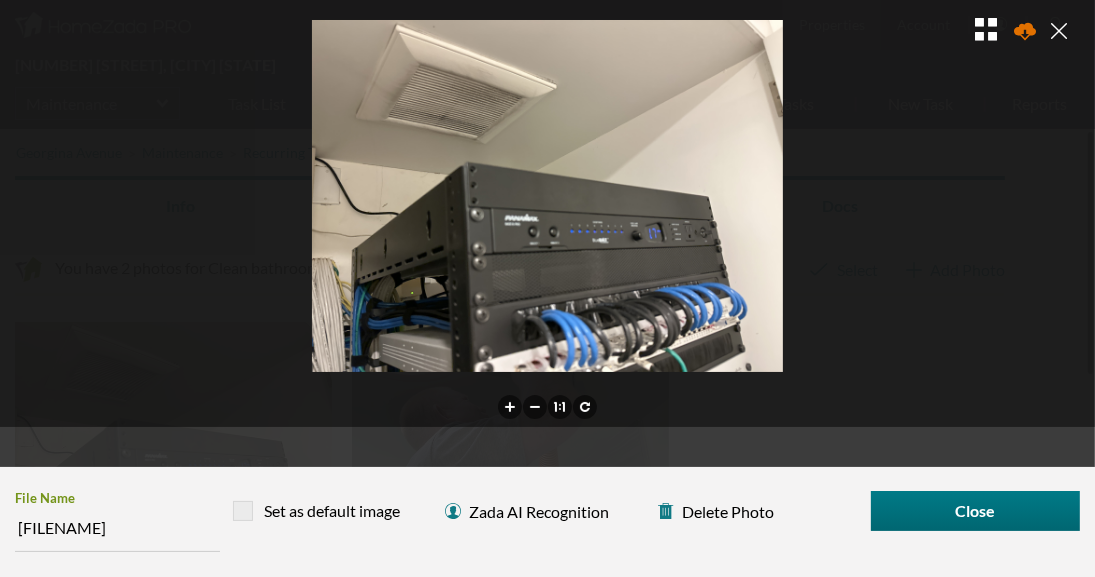 click at bounding box center [1030, 33] 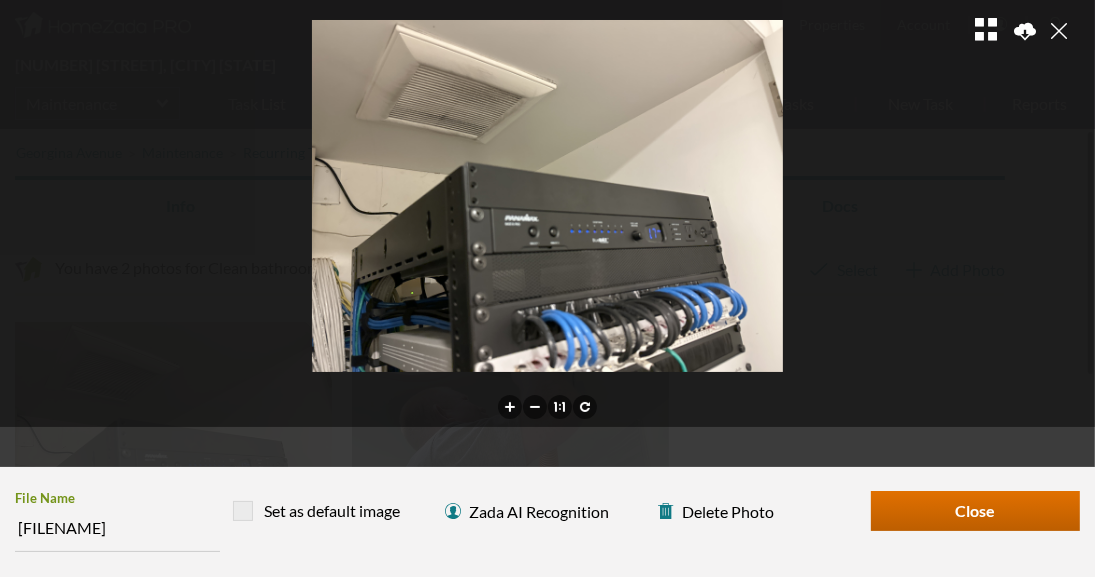 click on "Close" at bounding box center [975, 511] 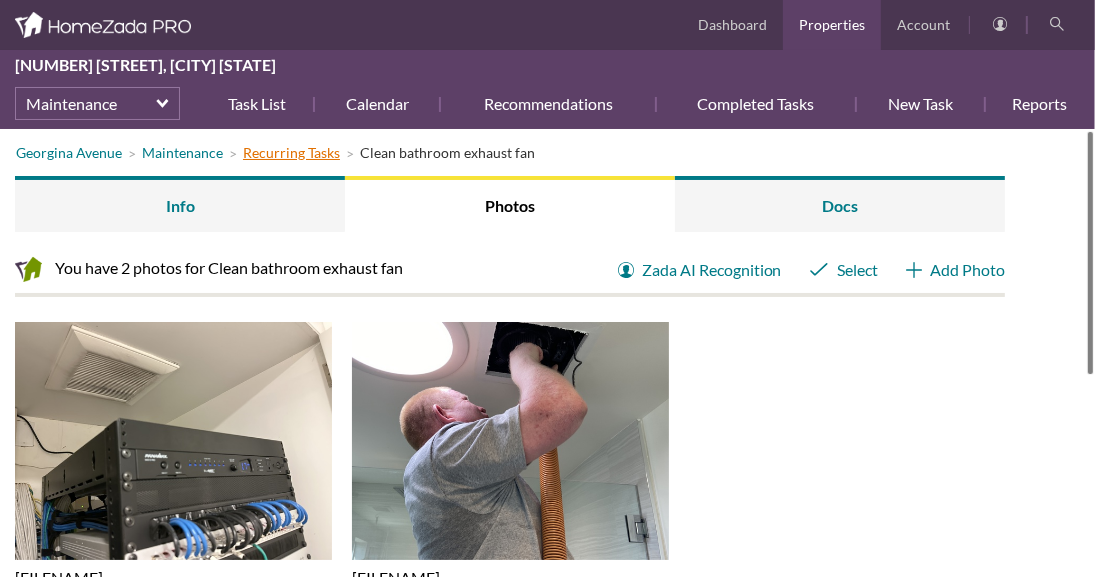 click on "Georgina Avenue
Maintenance
Recurring Tasks
Clean bathroom exhaust fan
HomeZada Tips
Use Zada AI to Assess and Advise on Repair and Fix It Tasks
Create new one time task. Upload then select the photo. Click on 'Zada AI Recognition'. Select your question. Watch how it troubleshoots the issue and provides advice on how to fix it.
Read More
Info
Photos
Docs
You have 2 photos  for Clean bathroom exhaust fan
Zada AI Recognition
Select
Add Photo
Clean Exhaust Fans.jpeg
Exhaust Cleaning.JPG
Delete?
Cancel" at bounding box center [547, 508] 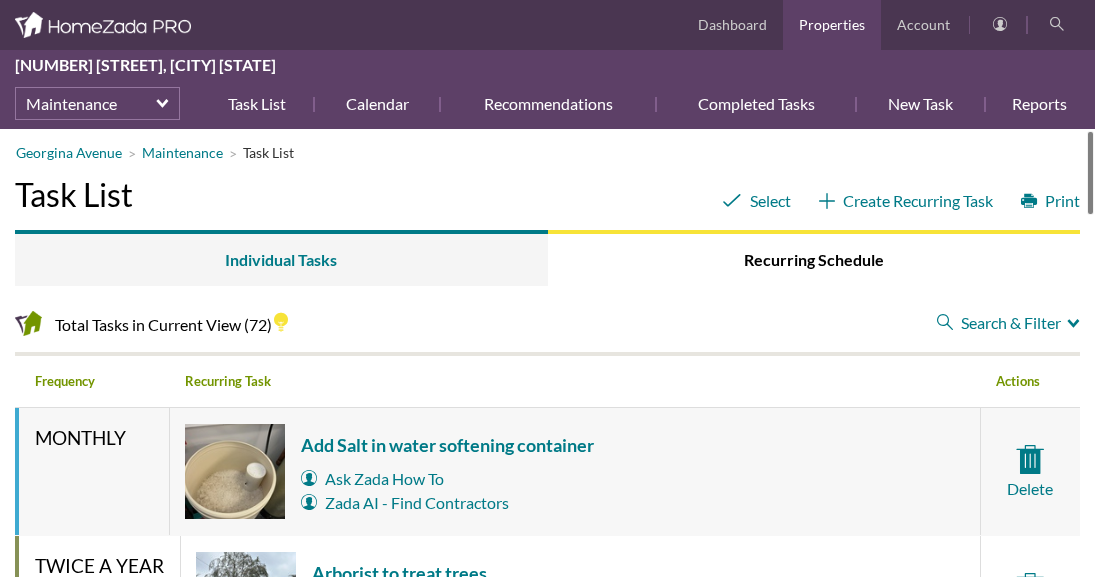 scroll, scrollTop: 0, scrollLeft: 0, axis: both 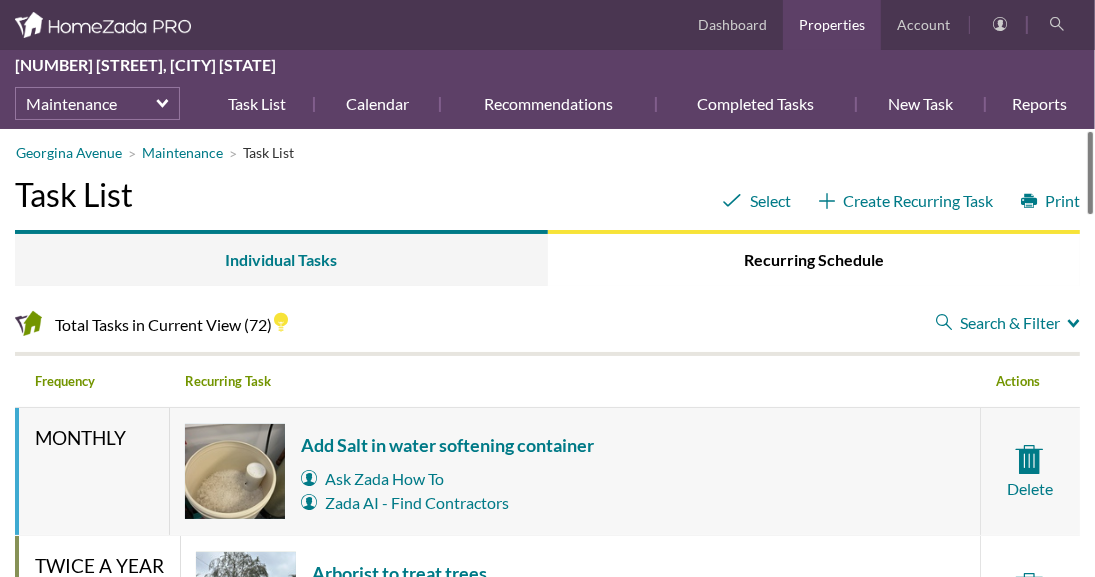 click on "Task List" at bounding box center [268, 152] 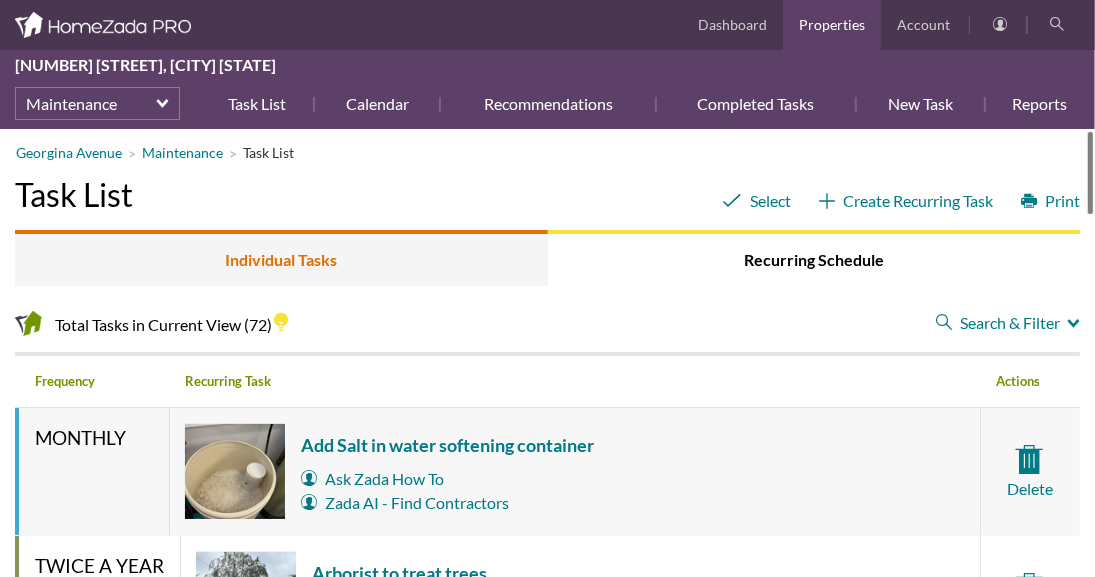 click on "Individual Tasks" at bounding box center [281, 258] 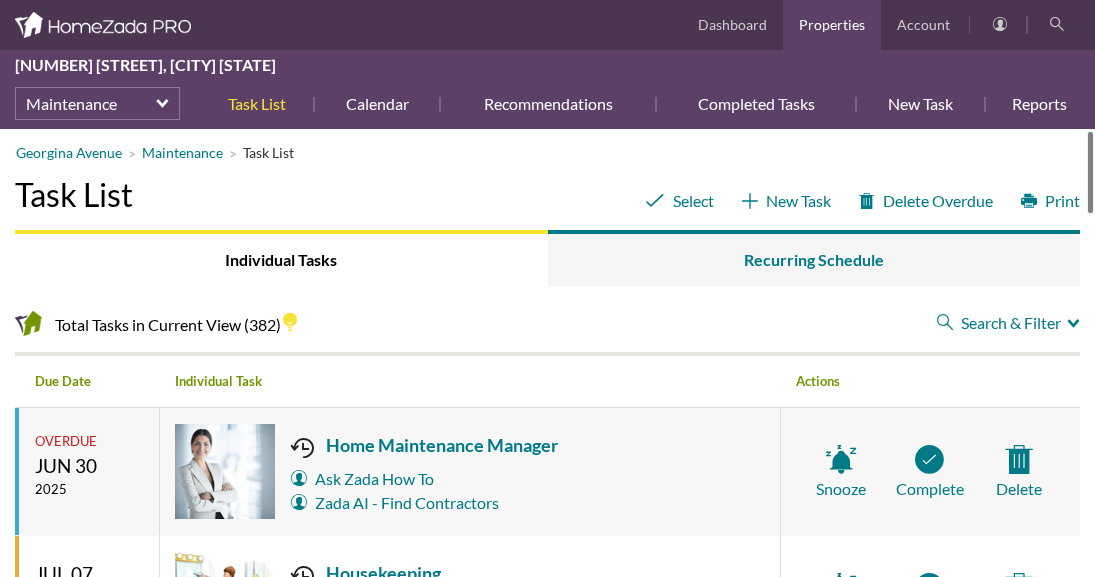 scroll, scrollTop: 0, scrollLeft: 0, axis: both 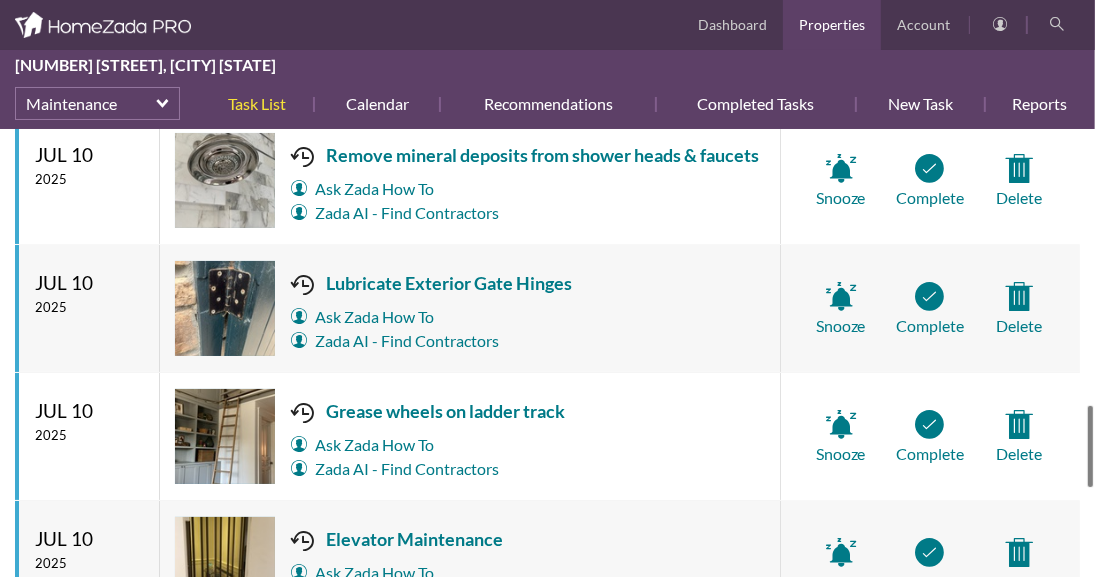 click at bounding box center [1090, 446] 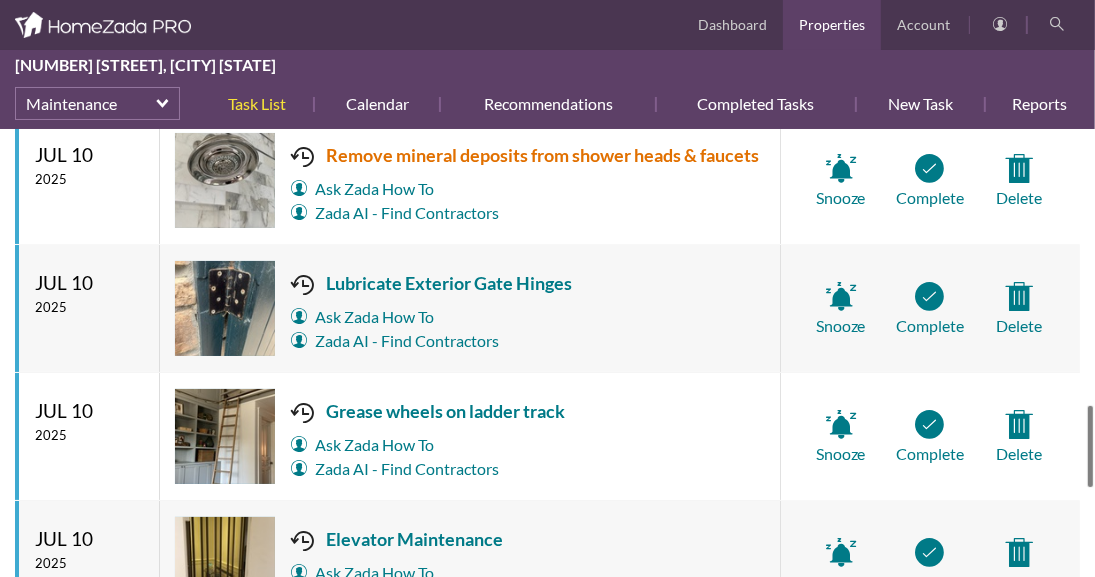 click on "Remove mineral deposits from shower heads & faucets" at bounding box center (525, 155) 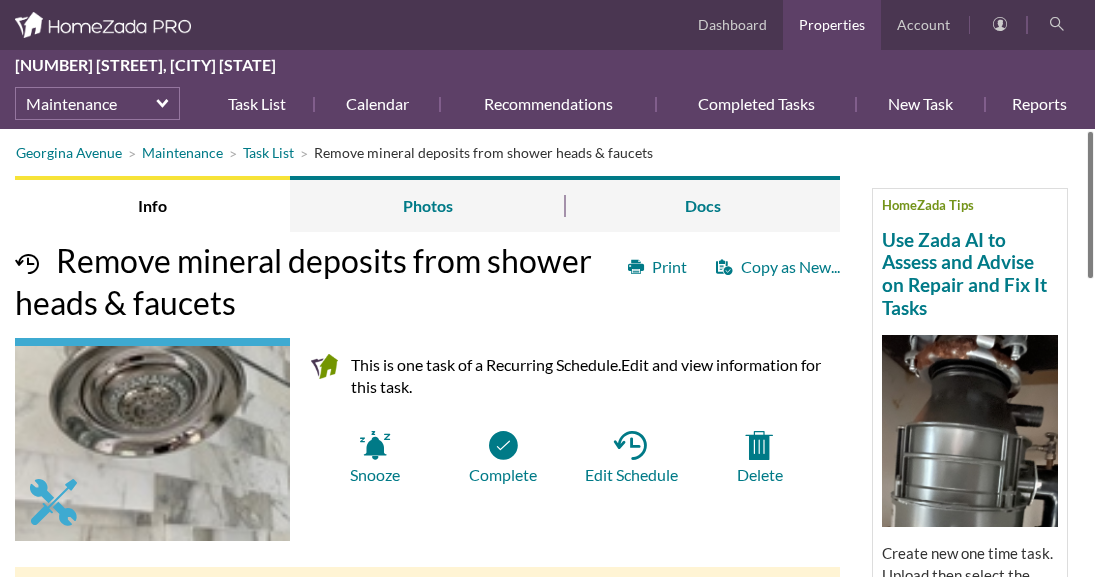 scroll, scrollTop: 0, scrollLeft: 0, axis: both 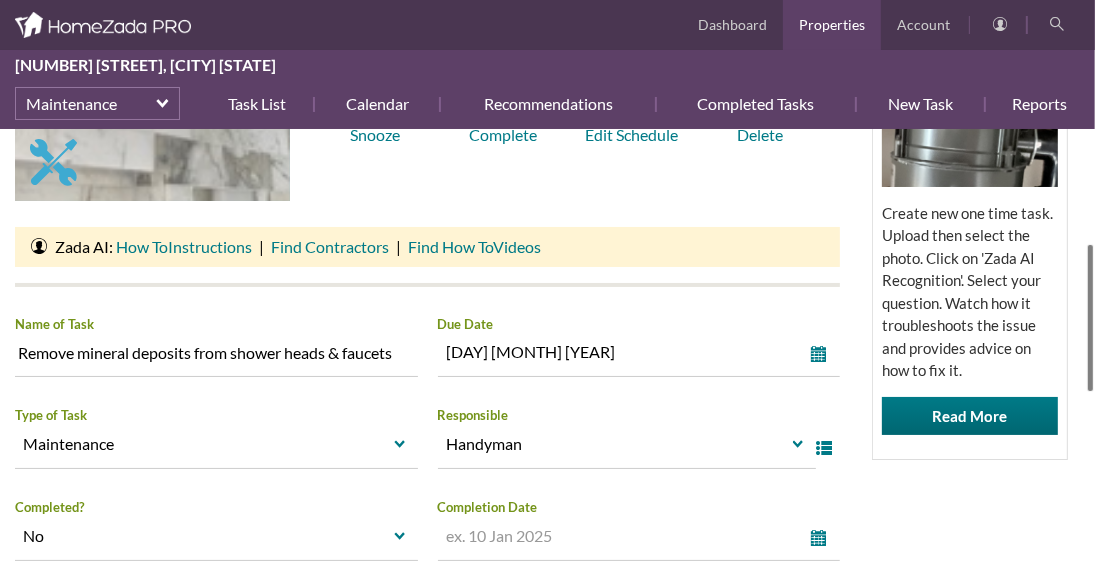 click at bounding box center (1090, 318) 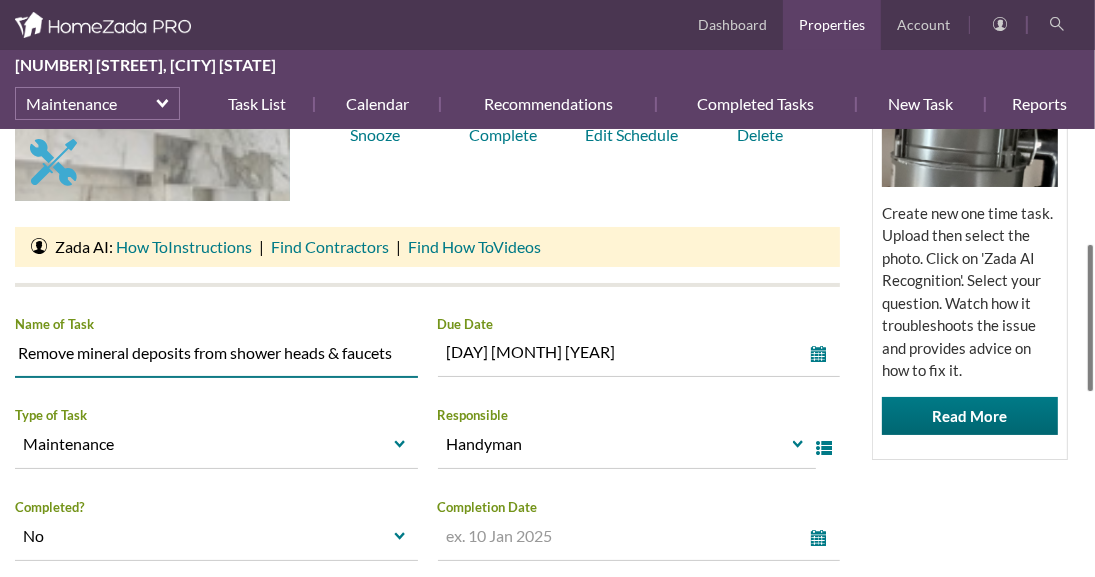 drag, startPoint x: 400, startPoint y: 353, endPoint x: 0, endPoint y: 354, distance: 400.00125 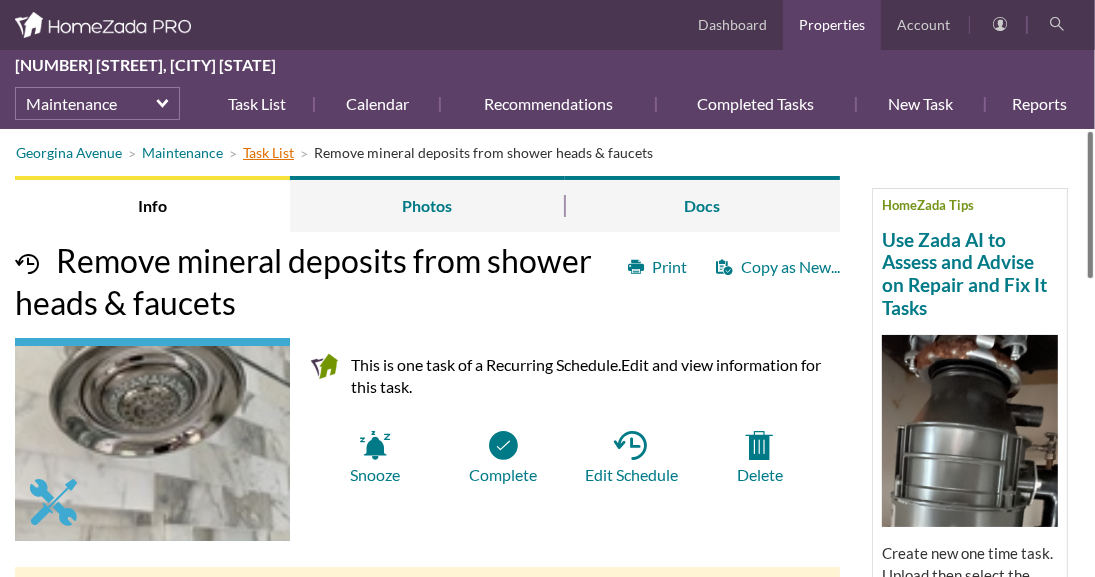 click on "Task List" at bounding box center [268, 152] 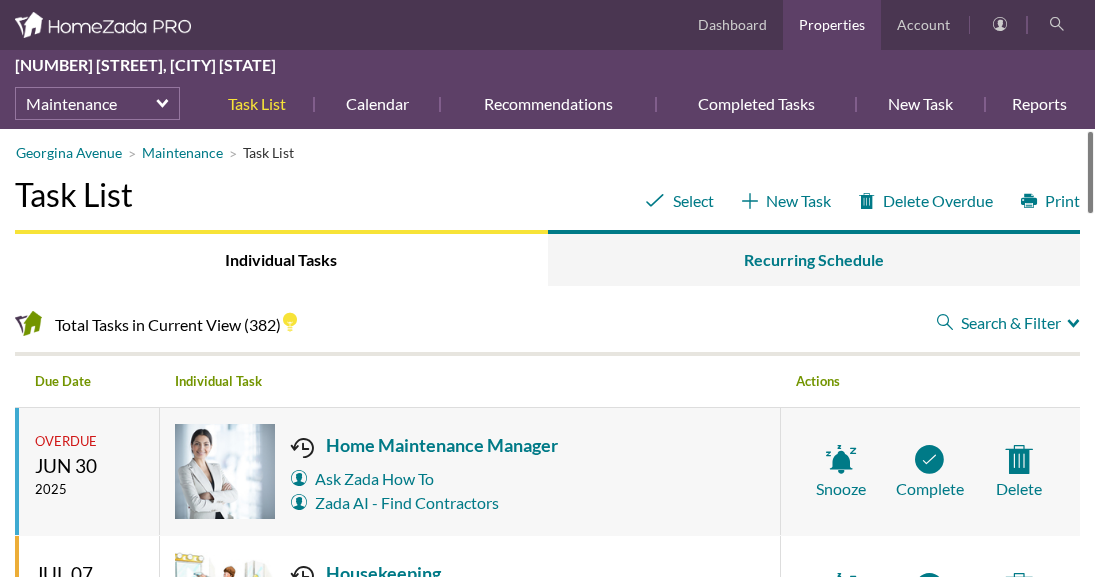 scroll, scrollTop: 0, scrollLeft: 0, axis: both 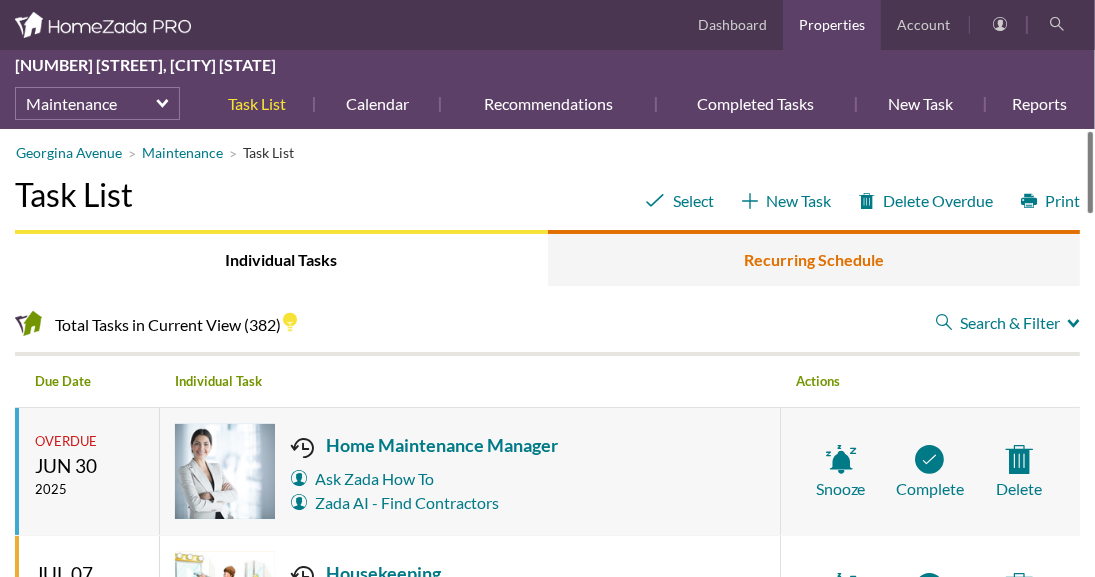 click on "Recurring Schedule" at bounding box center [814, 258] 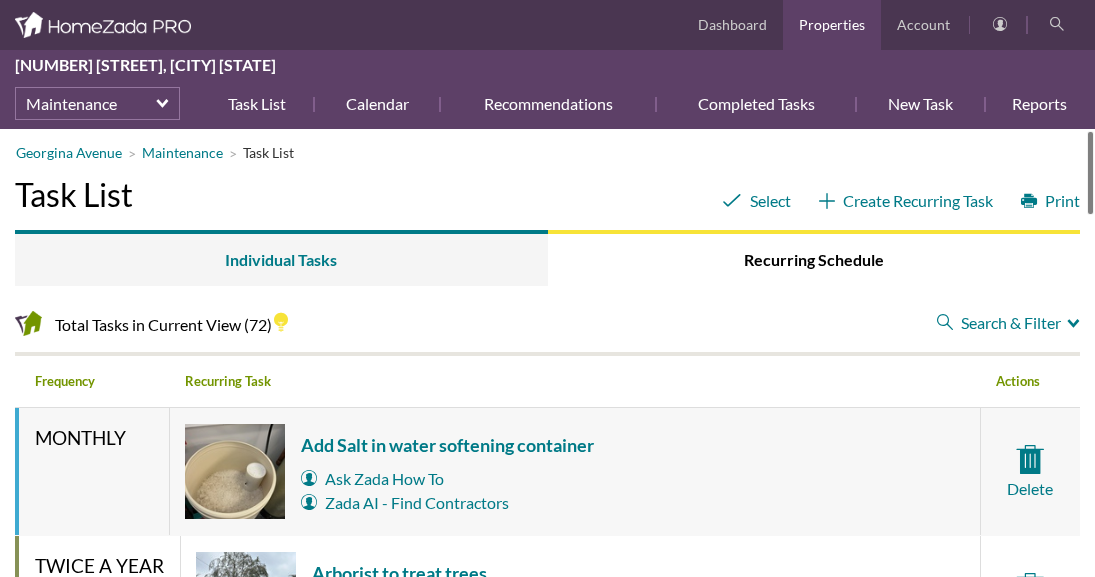 scroll, scrollTop: 0, scrollLeft: 0, axis: both 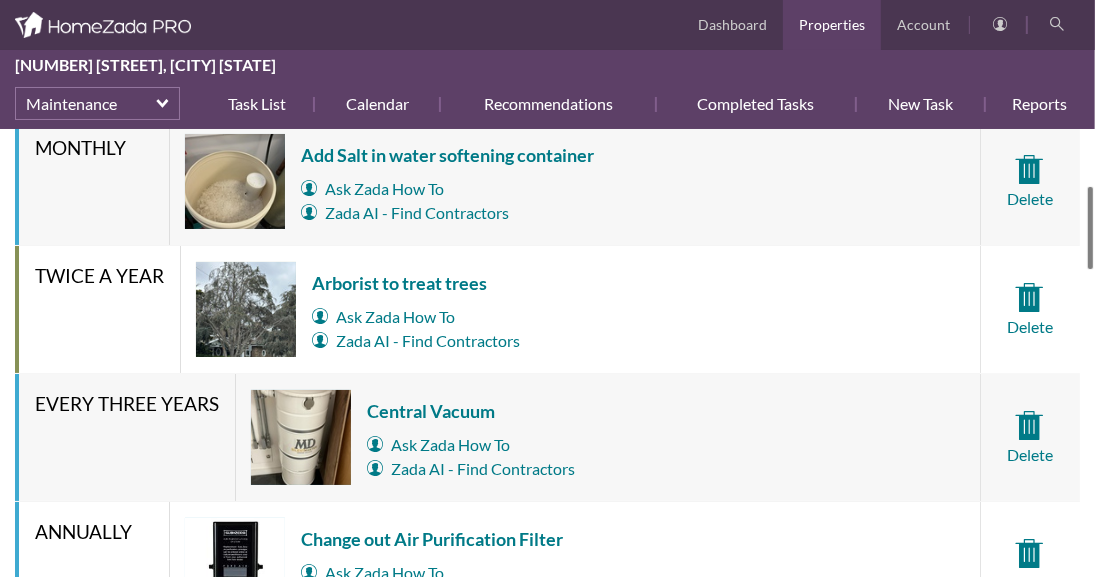 click at bounding box center [1090, 228] 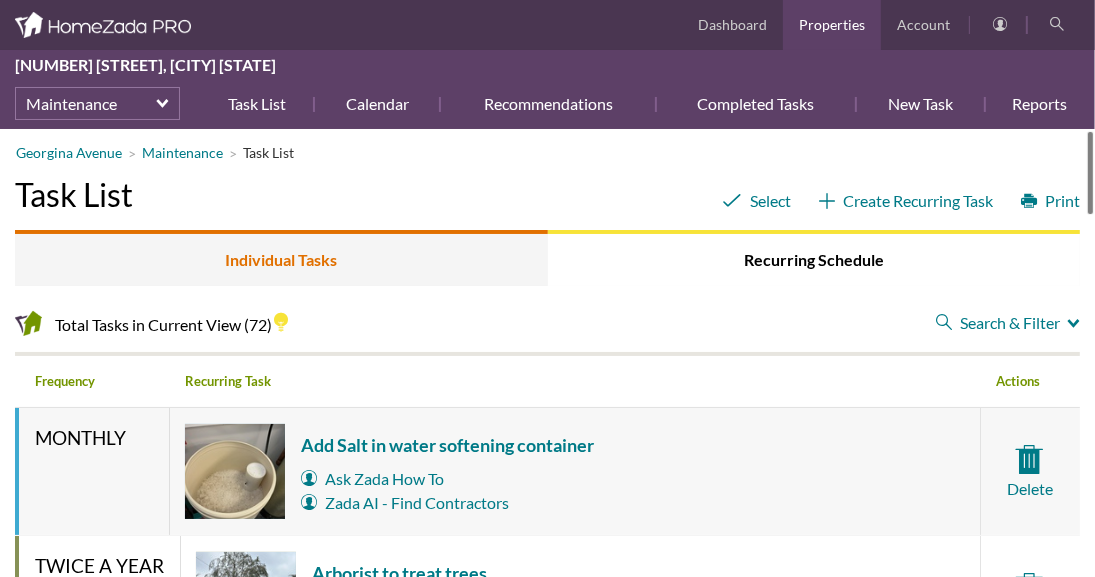 click on "Individual Tasks" at bounding box center (281, 258) 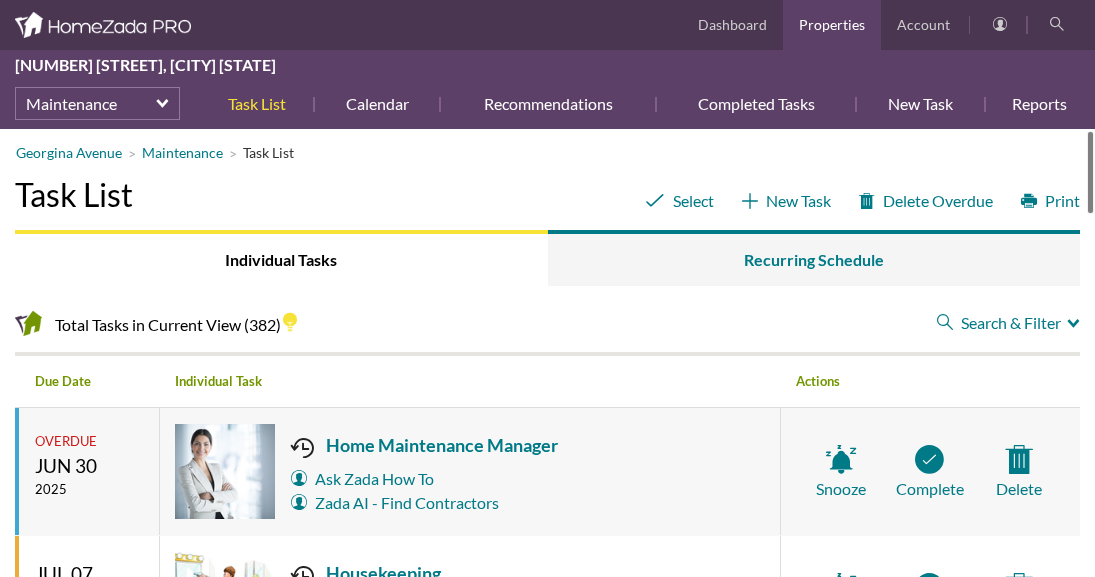 scroll, scrollTop: 0, scrollLeft: 0, axis: both 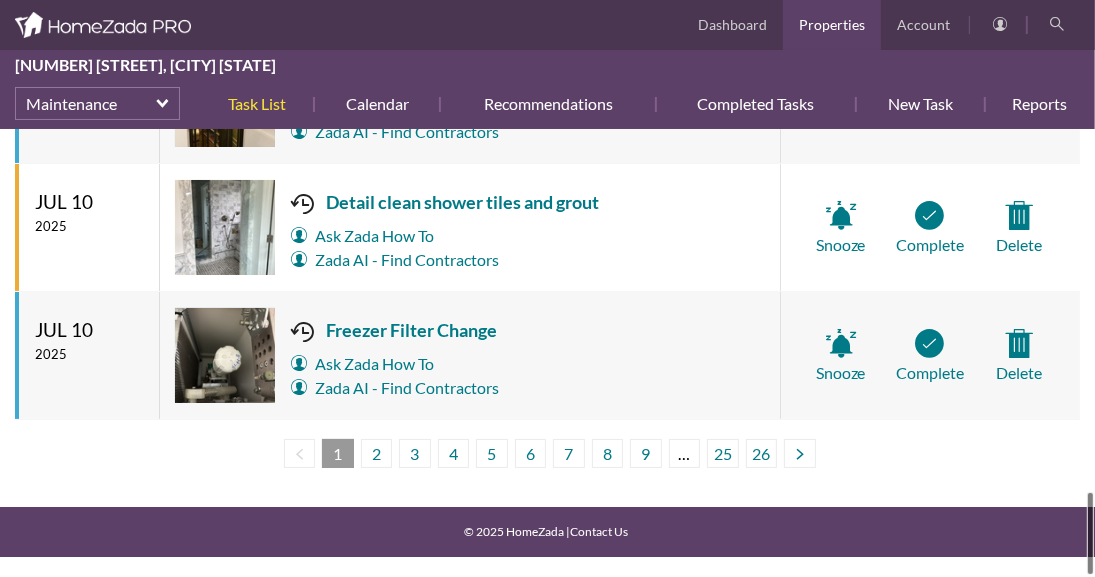 click at bounding box center [1090, 533] 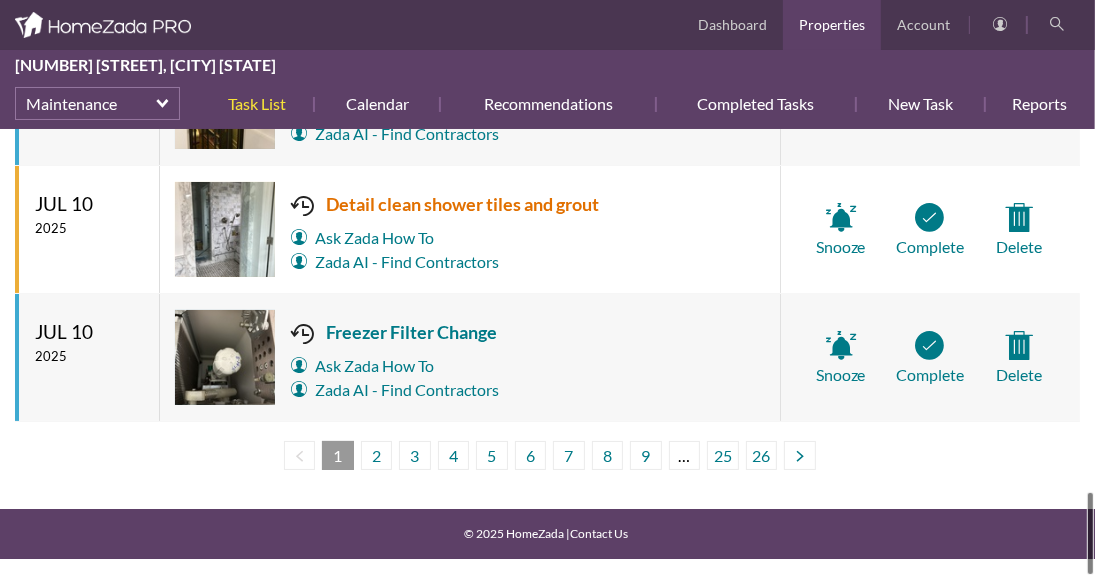 click on "Detail clean shower tiles and grout" at bounding box center [445, 204] 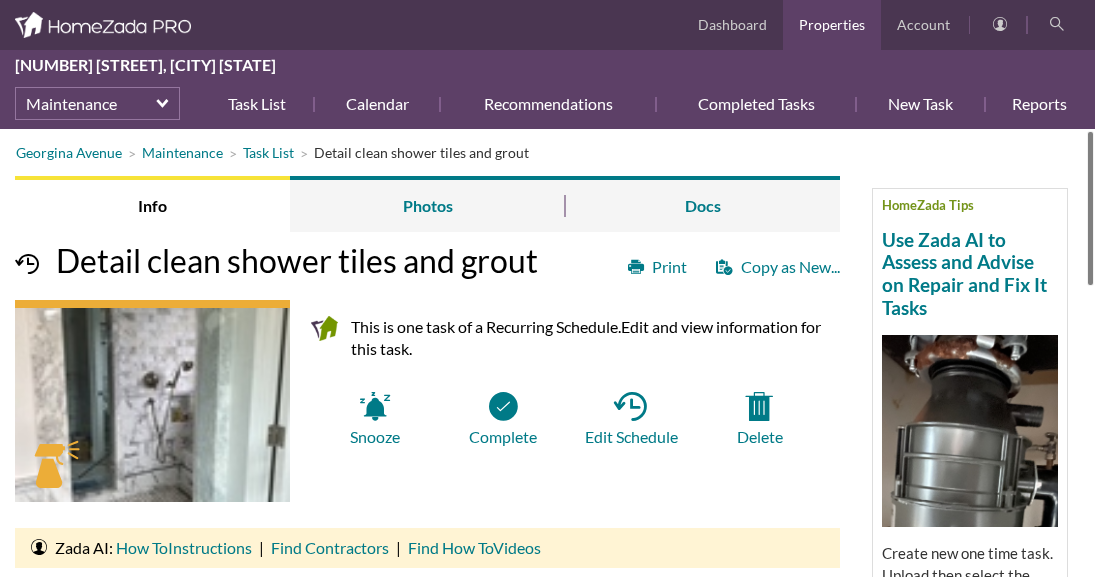 scroll, scrollTop: 0, scrollLeft: 0, axis: both 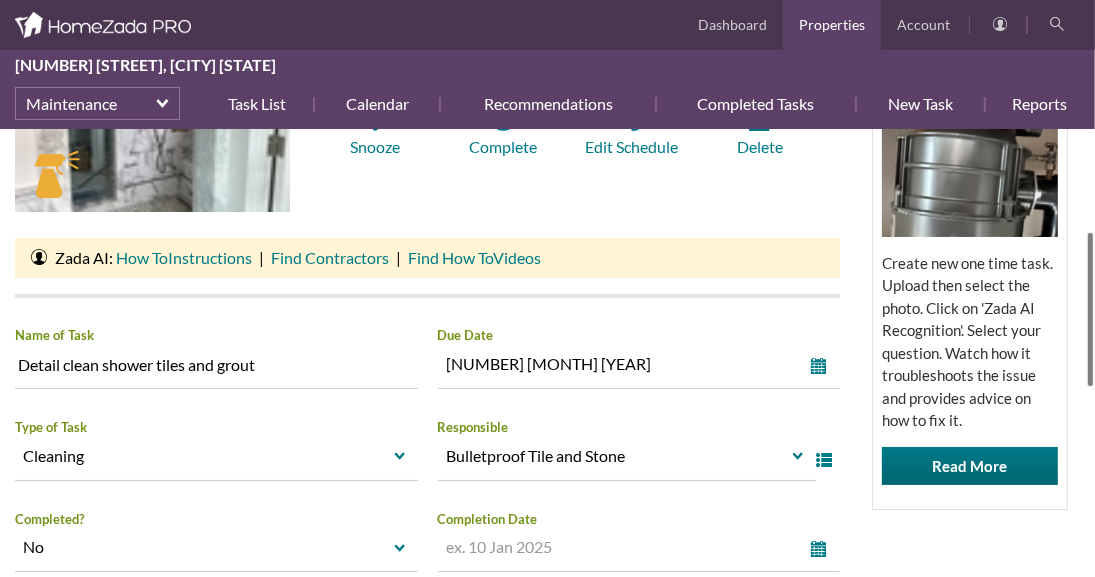click on "Georgina Avenue
Maintenance
Task List
Detail clean shower tiles and grout
HomeZada Tips
Use Zada AI to Assess and Advise on Repair and Fix It Tasks
Create new one time task. Upload then select the photo. Click on 'Zada AI Recognition'. Select your question. Watch how it troubleshoots the issue and provides advice on how to fix it.
Read More
Info
Photos
Docs
Print
Copy as New...
Detail clean shower tiles and grout
This is one task of a Recurring Schedule.  Edit and view information for this task.
Snooze
Complete" at bounding box center [547, 353] 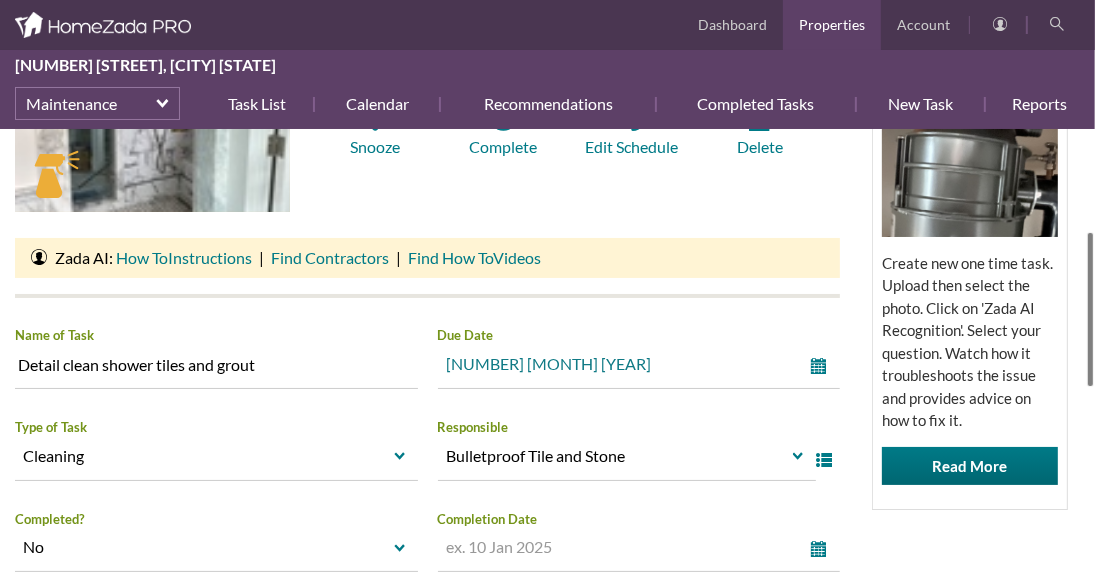 click on "select" at bounding box center (823, 366) 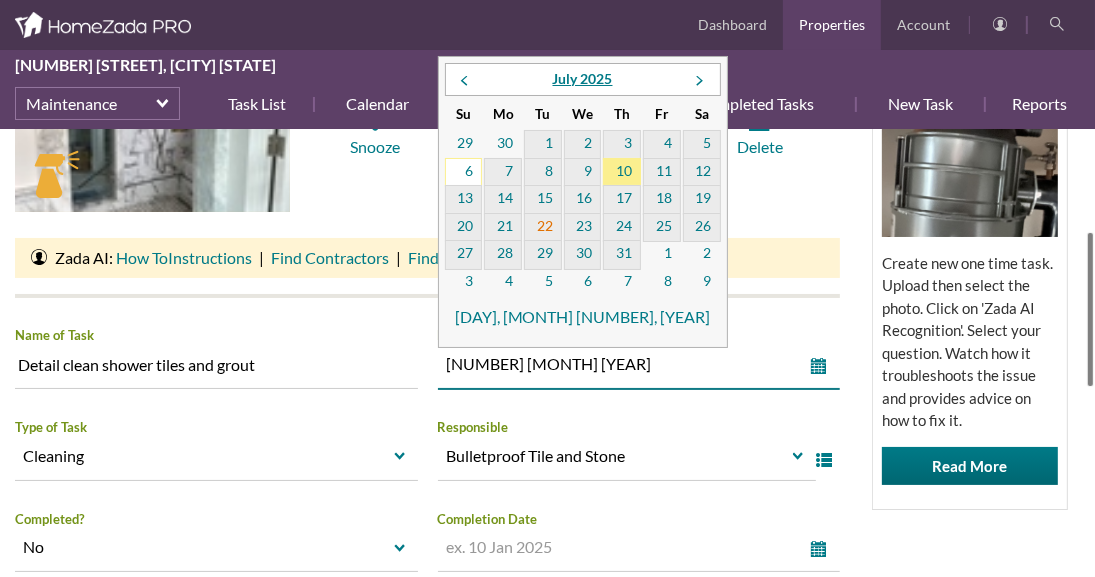 click on "22" at bounding box center (543, 228) 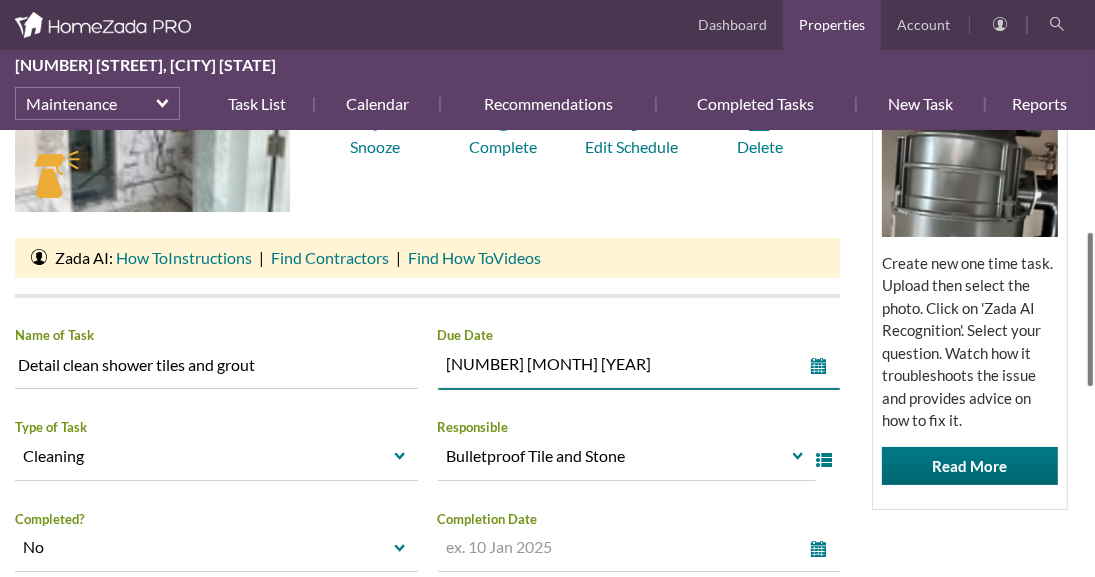 click on "HomeZada Tips
Use Zada AI to Assess and Advise on Repair and Fix It Tasks
Create new one time task. Upload then select the photo. Click on 'Zada AI Recognition'. Select your question. Watch how it troubleshoots the issue and provides advice on how to fix it.
Read More" at bounding box center [970, 279] 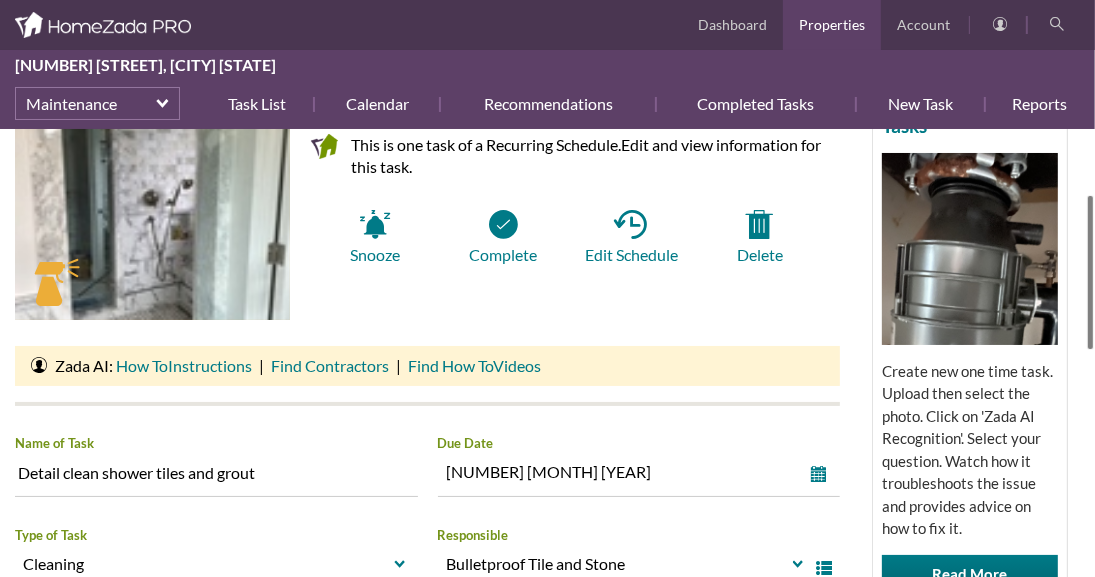 click on "Georgina Avenue
Maintenance
Task List
Detail clean shower tiles and grout
HomeZada Tips
Use Zada AI to Assess and Advise on Repair and Fix It Tasks
Create new one time task. Upload then select the photo. Click on 'Zada AI Recognition'. Select your question. Watch how it troubleshoots the issue and provides advice on how to fix it.
Read More
Info
Photos
Docs
Print
Copy as New...
Detail clean shower tiles and grout
This is one task of a Recurring Schedule.  Edit and view information for this task.
Snooze
Complete" at bounding box center (547, 353) 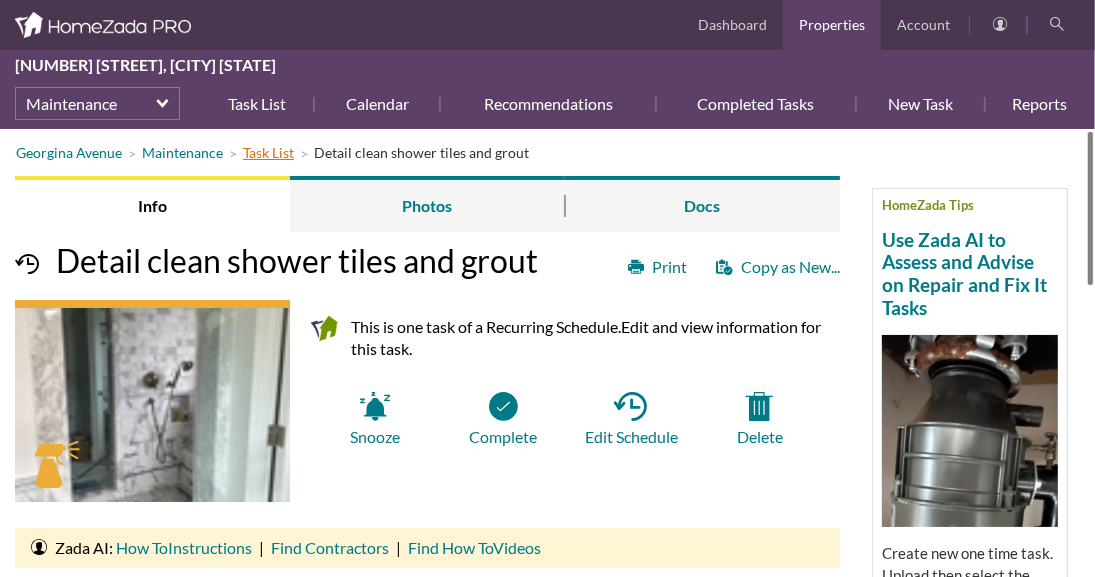 click on "Task List" at bounding box center (268, 152) 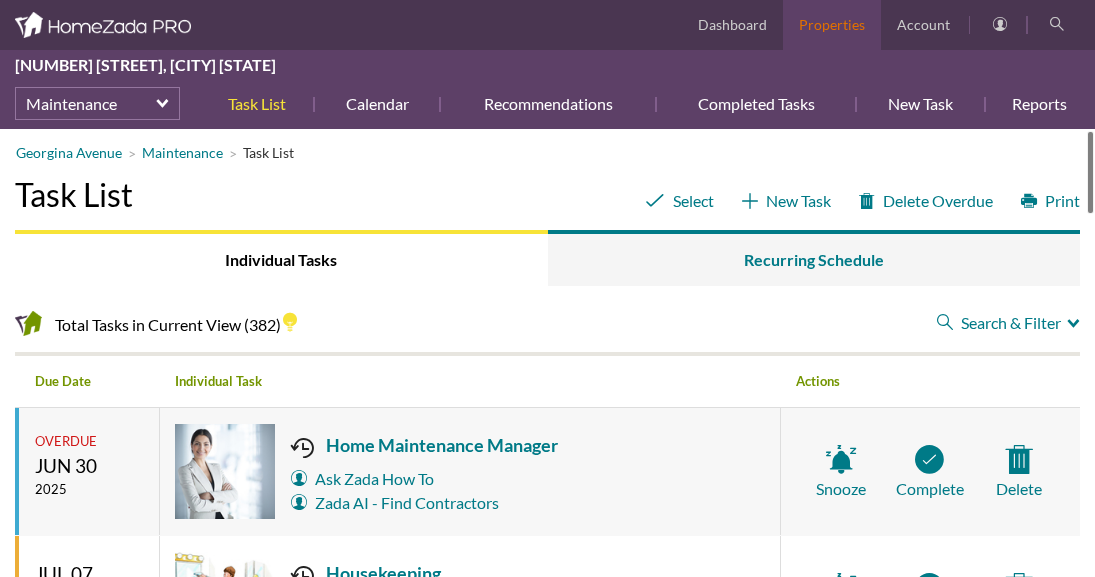 scroll, scrollTop: 0, scrollLeft: 0, axis: both 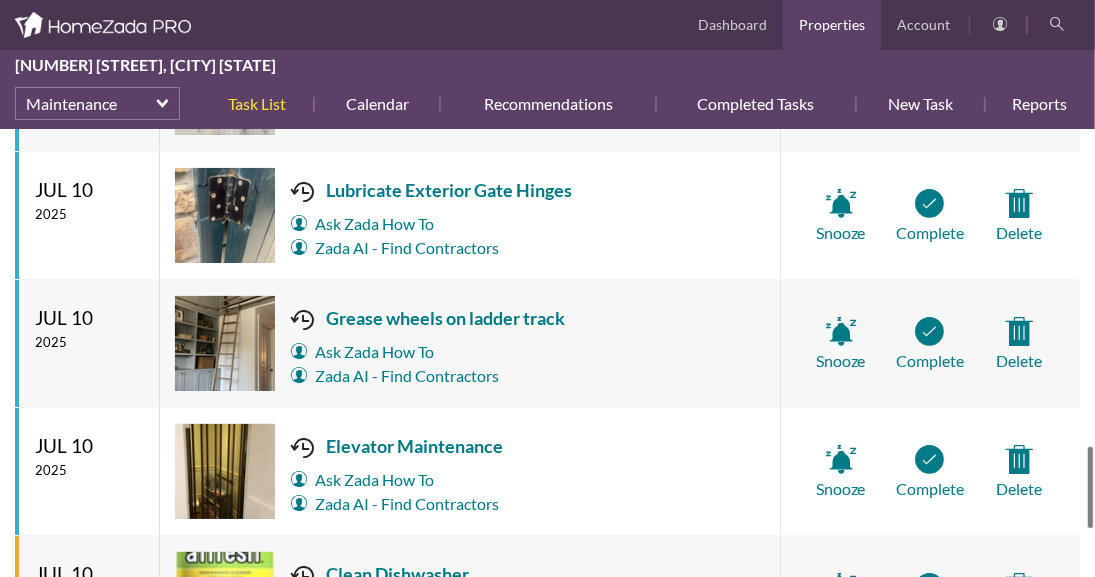 click on "Georgina Avenue
Maintenance
Task List
Select
New Task
Delete Overdue
Print
Task List
Individual Tasks
Recurring Schedule
Total Tasks in Current View (382)
Search & Filter
Close Filter
Search & Filter
Close Filter
Filter By When select Filter By When Overdue Today Next 7 Days Next 14 Days Next 30 Days Next 90 Days
Filter By Responsible select Filter By Responsible Advanced Homes Arborist - Mook’s Arbor Systems Bin Wash LA Bulletproof Tile and Stone Canoga Park HVAC Chandler Roofing Chimney Checkup Crystal Water Pool Serv Culligan Drakes furniture and rugs EHM Elevator Residential Elevator Gardener Gas Grill - Superclean BBQ Handyman Home Manager Housekeeper" at bounding box center [547, 353] 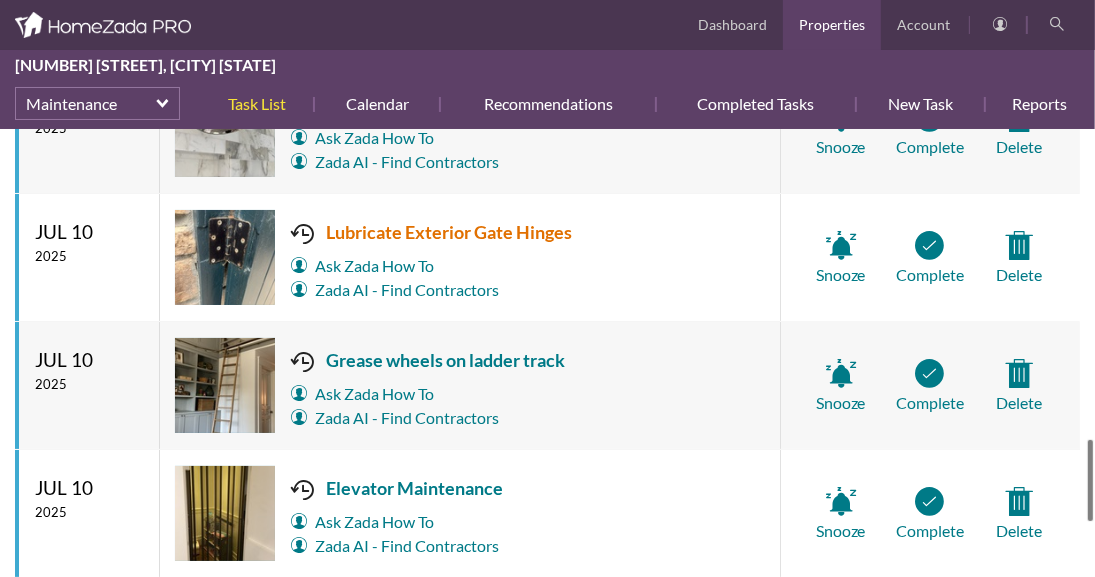 click on "Lubricate Exterior Gate Hinges" at bounding box center [431, 232] 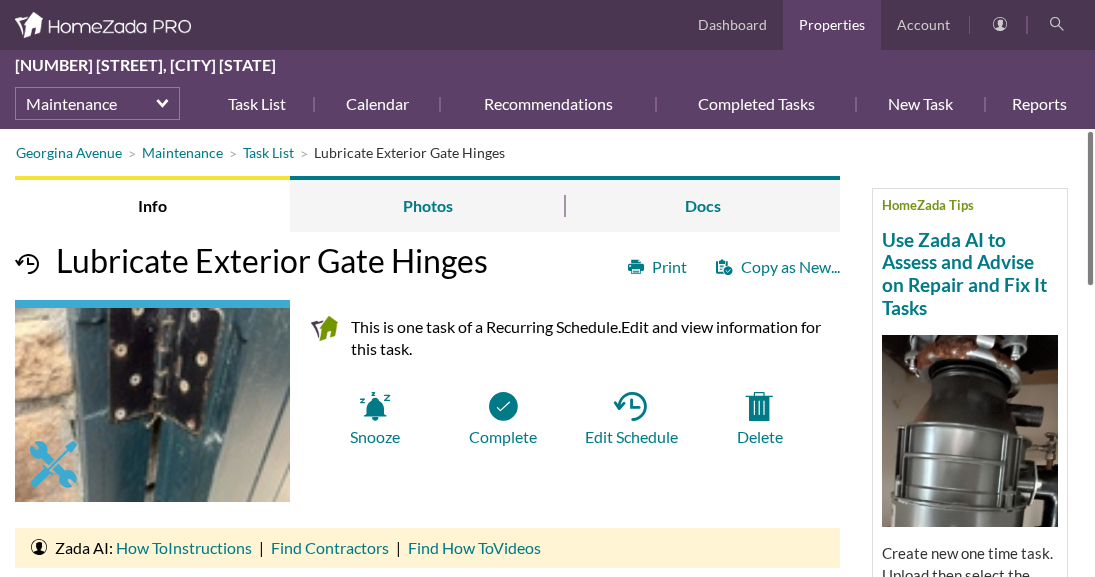 scroll, scrollTop: 0, scrollLeft: 0, axis: both 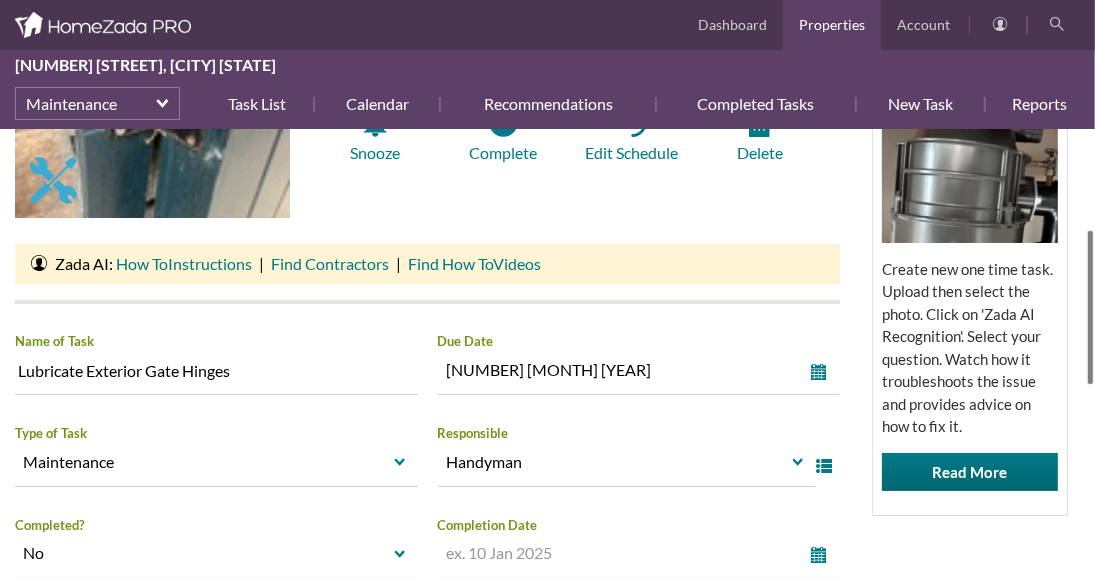 click at bounding box center (1090, 307) 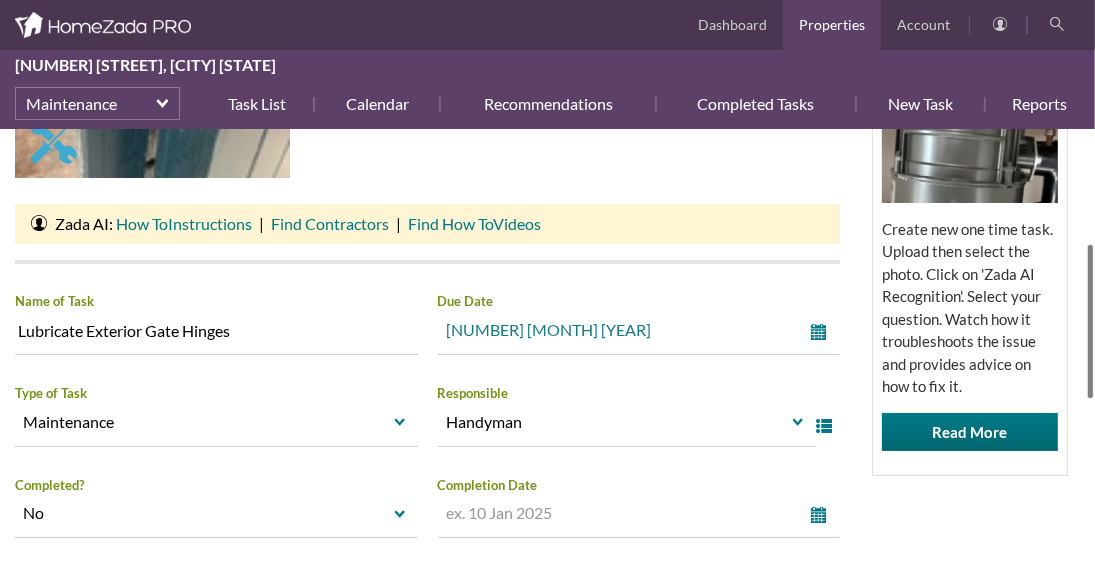 click on "select" at bounding box center (823, 332) 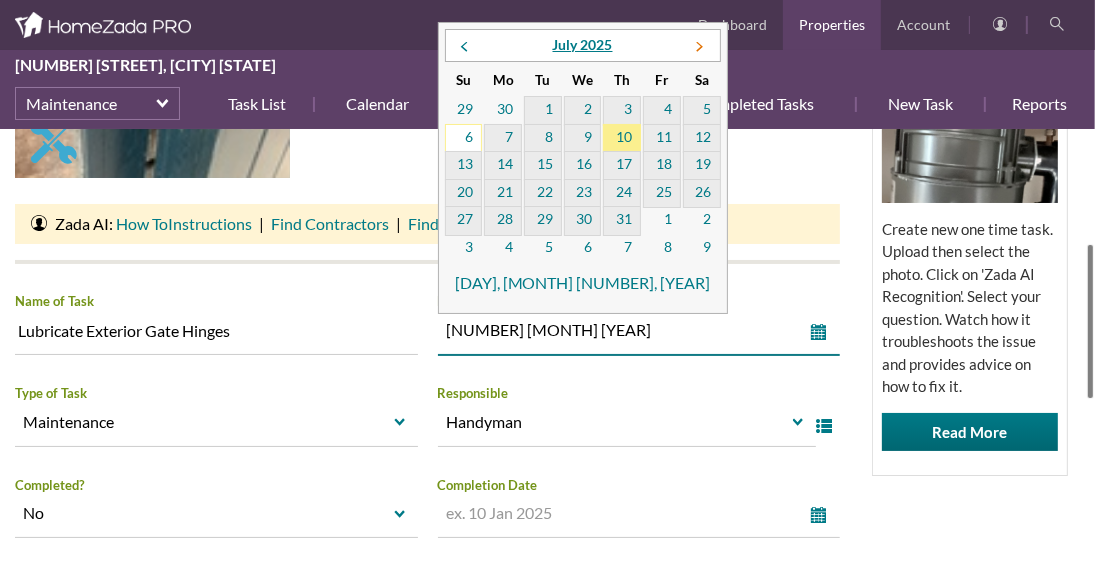 click at bounding box center [699, 47] 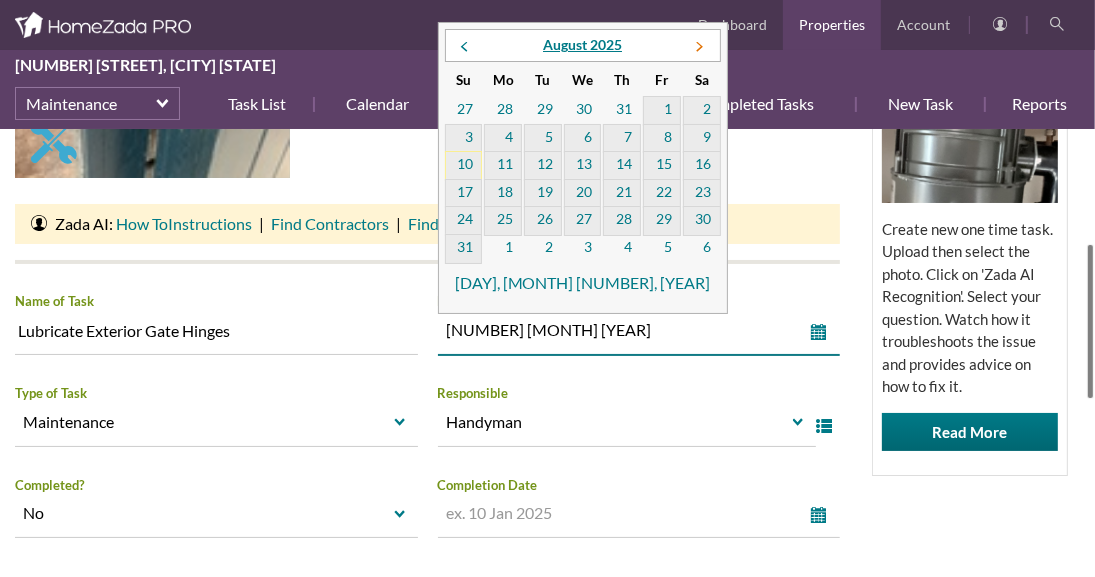 click at bounding box center [698, 48] 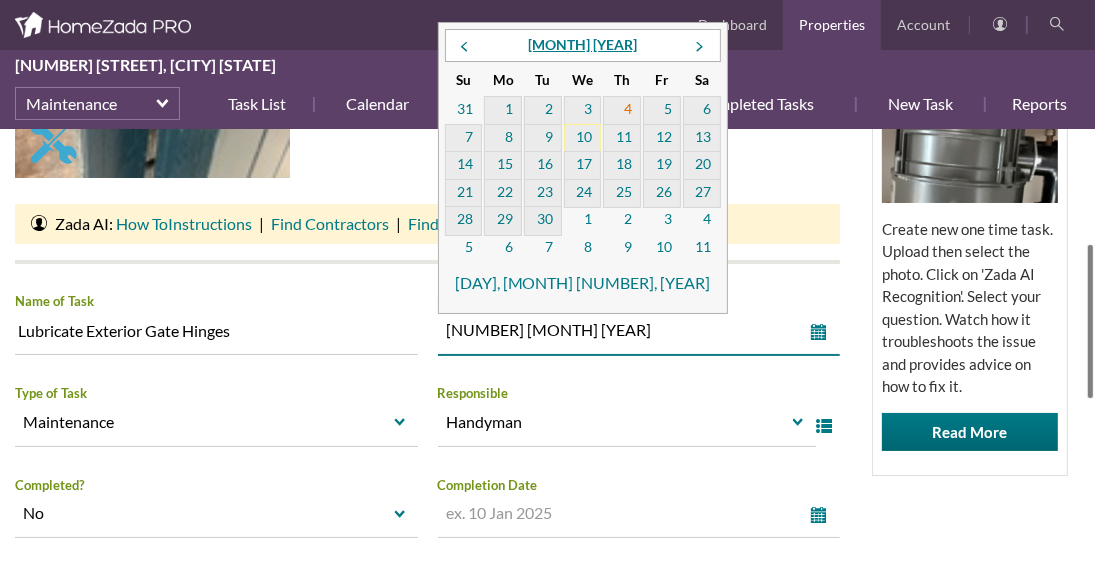 click on "4" at bounding box center [622, 111] 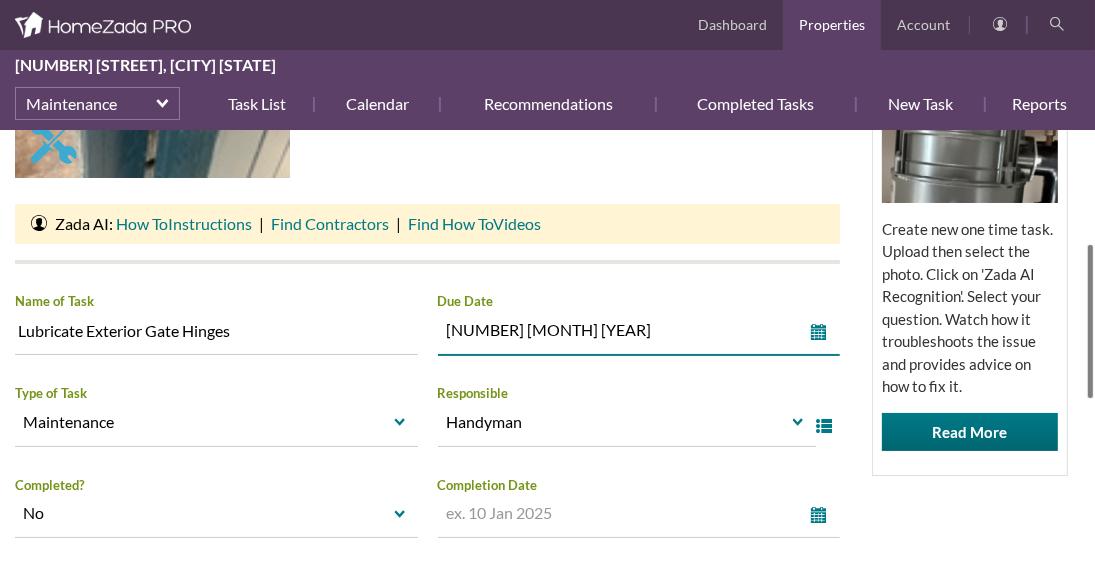 click on "HomeZada Tips
Use Zada AI to Assess and Advise on Repair and Fix It Tasks
Create new one time task. Upload then select the photo. Click on 'Zada AI Recognition'. Select your question. Watch how it troubleshoots the issue and provides advice on how to fix it.
Read More" at bounding box center (970, 245) 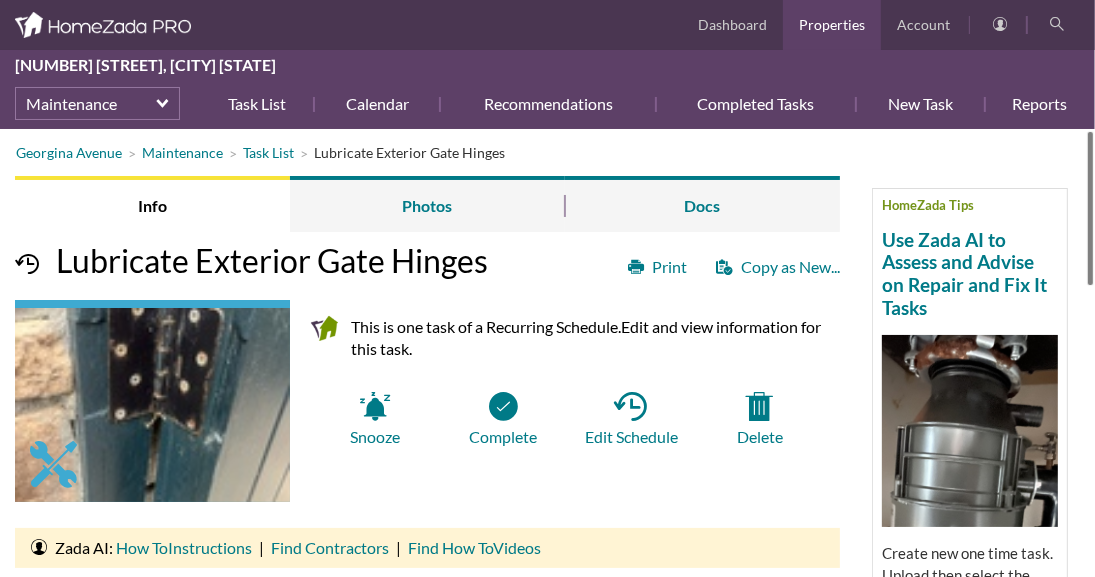 click on "Georgina Avenue
Maintenance
Task List
Lubricate Exterior Gate Hinges
HomeZada Tips
Use Zada AI to Assess and Advise on Repair and Fix It Tasks
Create new one time task. Upload then select the photo. Click on 'Zada AI Recognition'. Select your question. Watch how it troubleshoots the issue and provides advice on how to fix it.
Read More
Info
Photos
Docs
Print
Copy as New...
Lubricate Exterior Gate Hinges
This is one task of a Recurring Schedule.  Edit and view information for this task.
Snooze
Complete
Edit Schedule
Ask Zada" at bounding box center [547, 353] 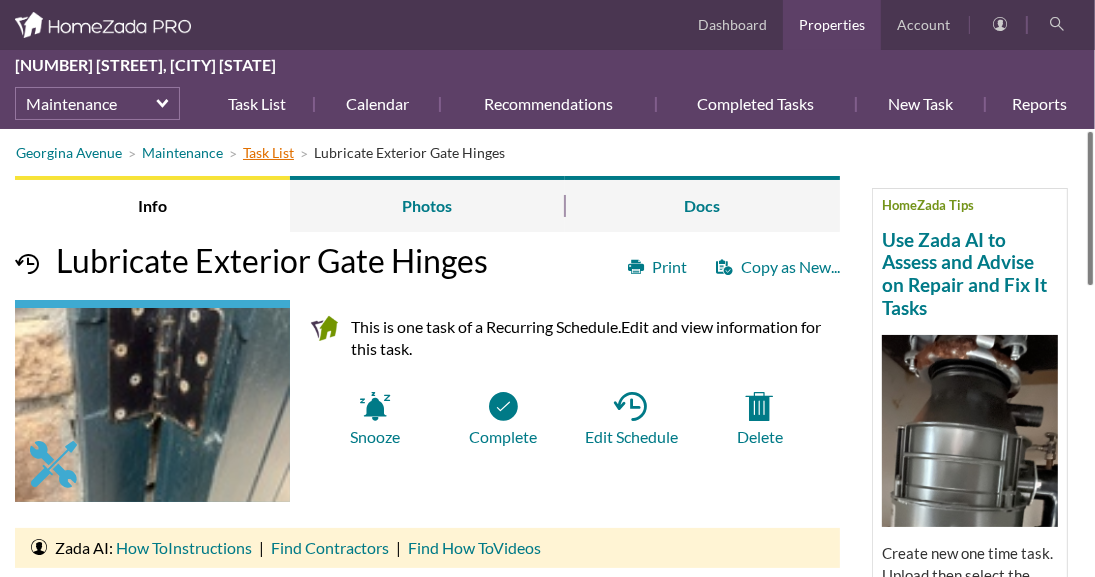 click on "Task List" at bounding box center (268, 152) 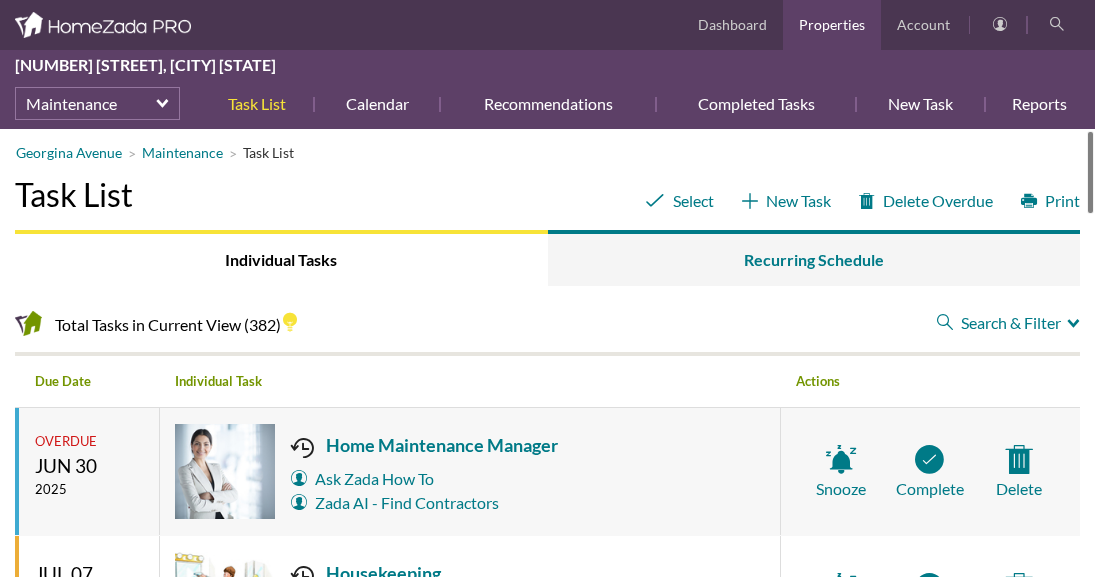 scroll, scrollTop: 0, scrollLeft: 0, axis: both 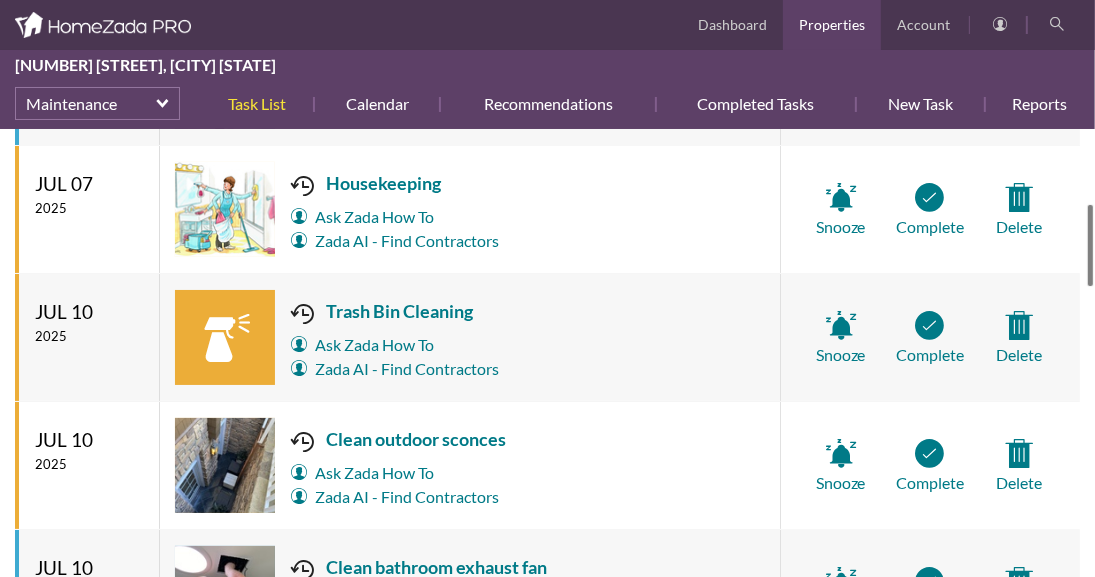 click at bounding box center [1090, 245] 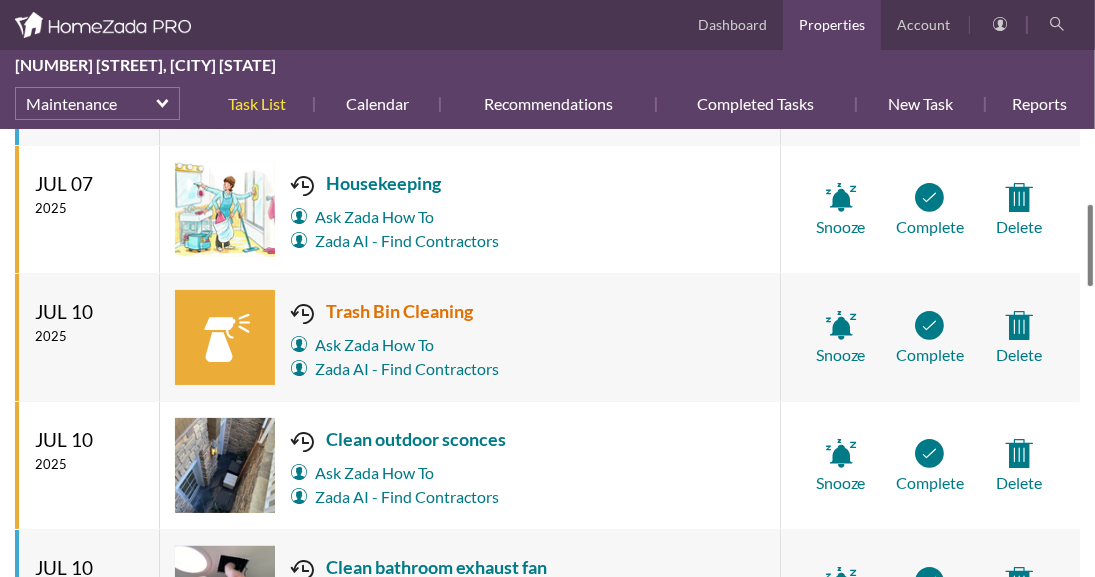 click on "Trash Bin Cleaning" at bounding box center (395, 311) 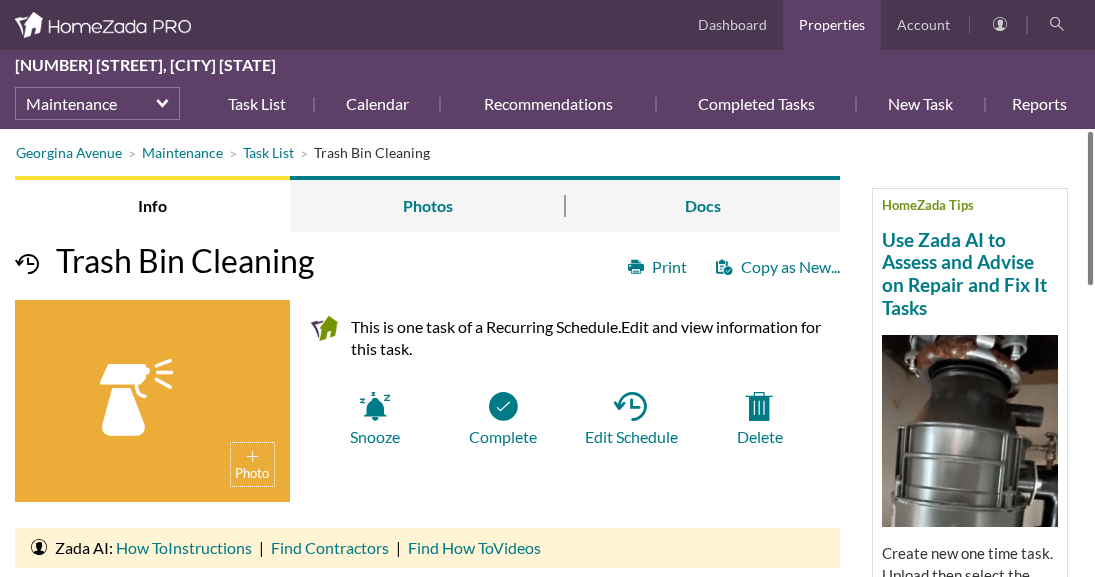 scroll, scrollTop: 0, scrollLeft: 0, axis: both 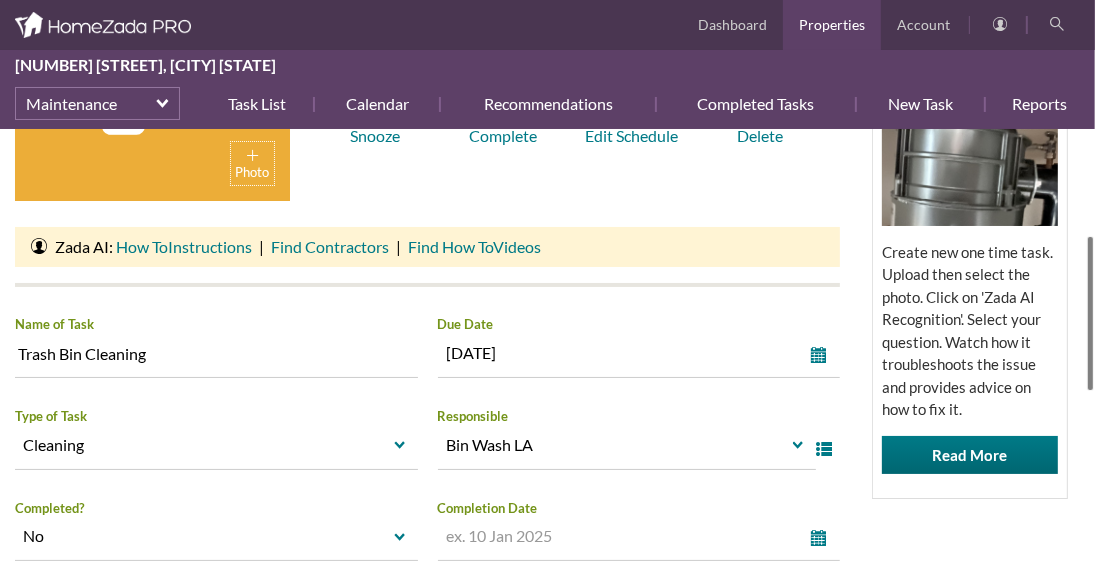 click on "[STREET]
Maintenance
Task List
Trash Bin Cleaning
HomeZada Tips
Use Zada AI to Assess and Advise on Repair and Fix It Tasks
Create new one time task. Upload then select the photo. Click on 'Zada AI Recognition'. Select your question. Watch how it troubleshoots the issue and provides advice on how to fix it.
Read More
Info
Photos
Docs
Print
Copy as New...
Trash Bin Cleaning
Photo
This is one task of a Recurring Schedule.  Edit and view information for this task.
Snooze
Complete
Edit Schedule" at bounding box center [547, 353] 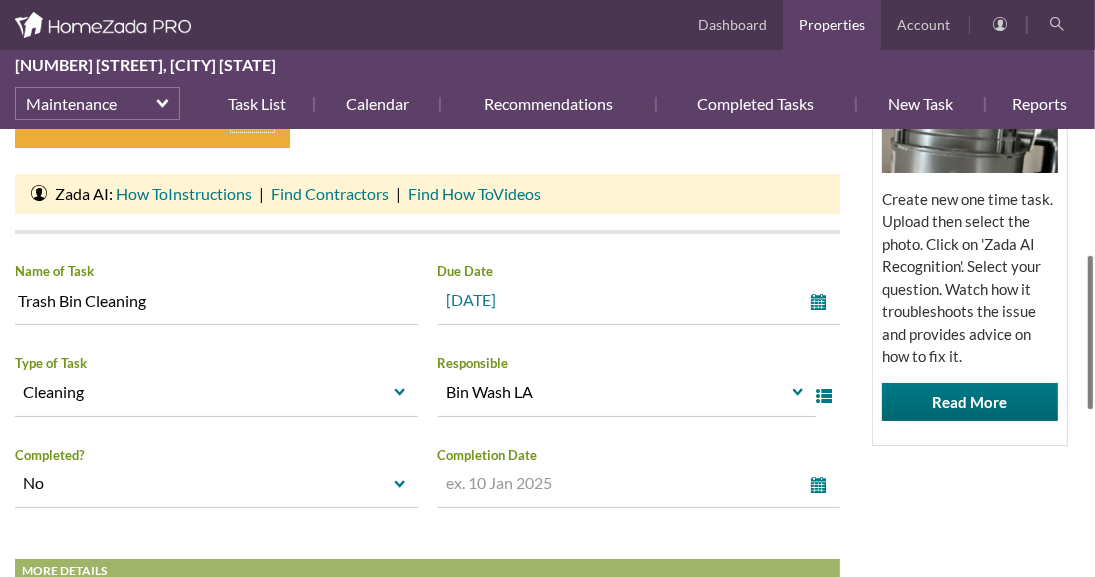 click on "select" at bounding box center [823, 302] 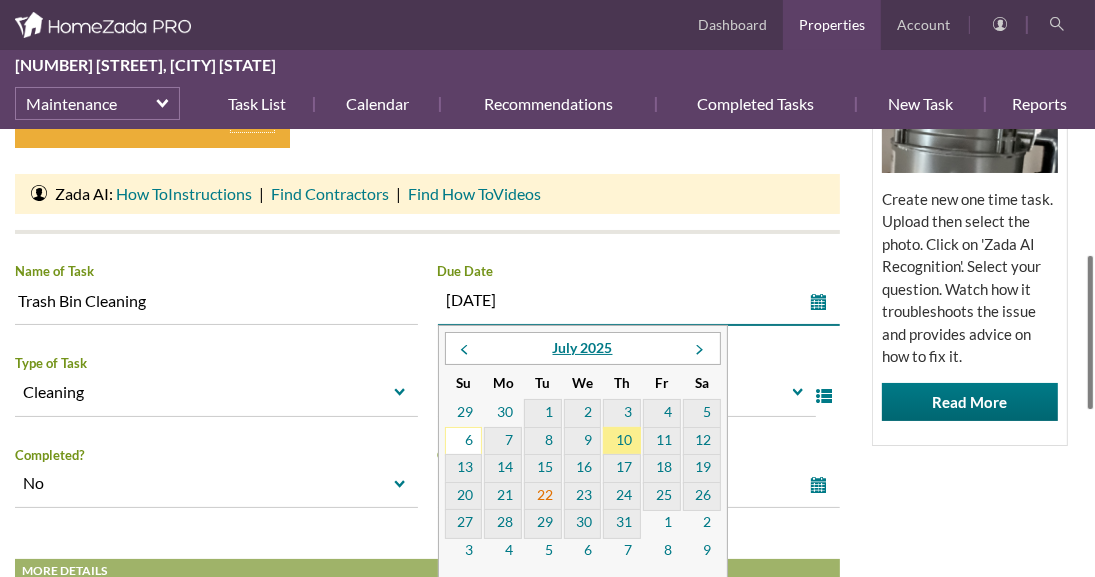 click on "22" at bounding box center (543, 497) 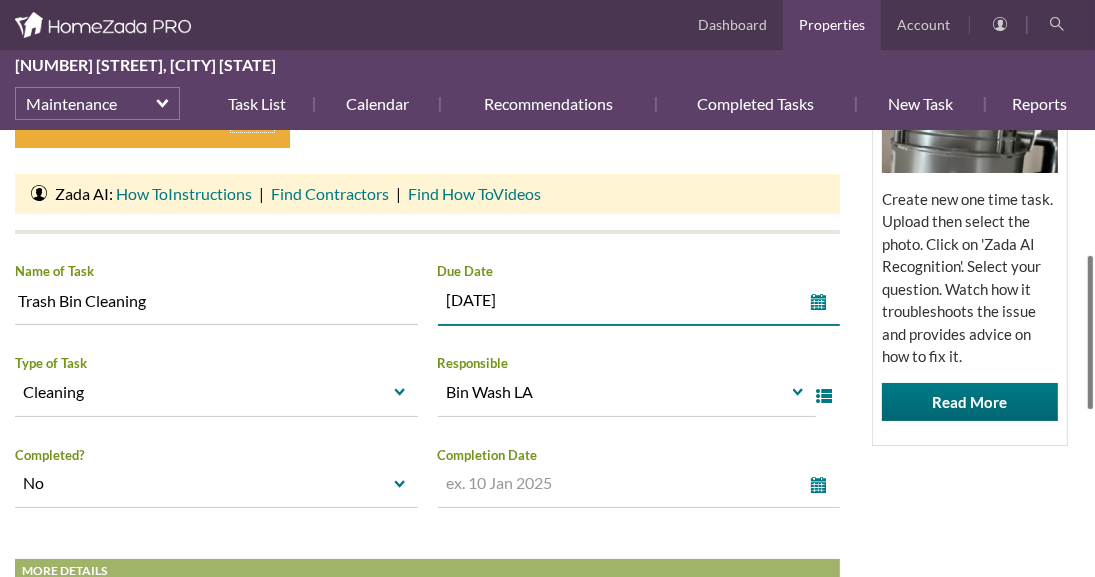 click on "HomeZada Tips
Use Zada AI to Assess and Advise on Repair and Fix It Tasks
Create new one time task. Upload then select the photo. Click on 'Zada AI Recognition'. Select your question. Watch how it troubleshoots the issue and provides advice on how to fix it.
Read More" at bounding box center (970, 215) 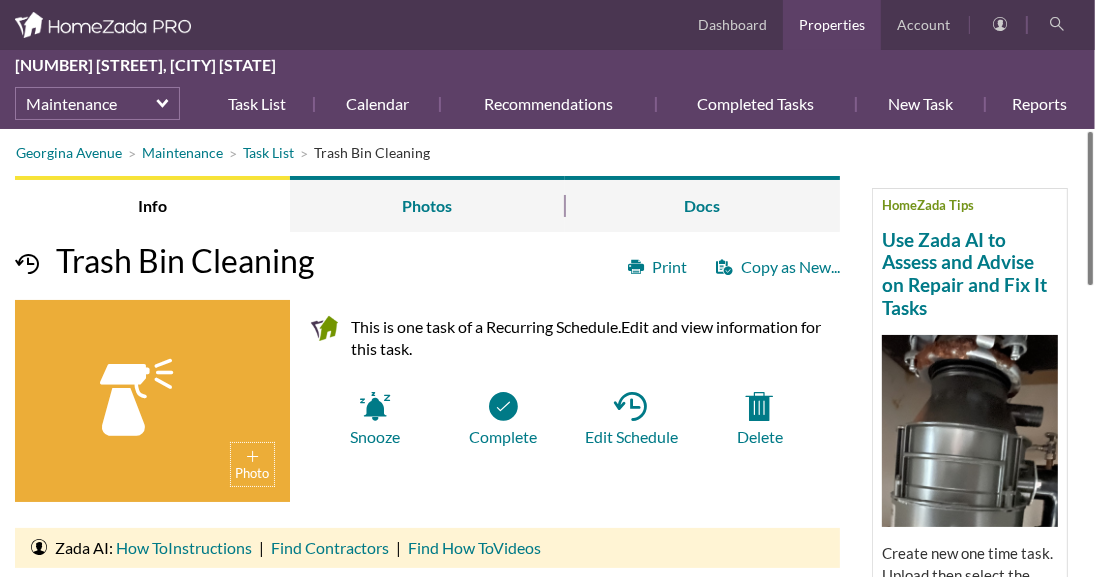 click on "Georgina Avenue
Maintenance
Task List
Trash Bin Cleaning
HomeZada Tips
Use Zada AI to Assess and Advise on Repair and Fix It Tasks
Create new one time task. Upload then select the photo. Click on 'Zada AI Recognition'. Select your question. Watch how it troubleshoots the issue and provides advice on how to fix it.
Read More
Info
Photos
Docs
Print
Copy as New...
Trash Bin Cleaning
Photo
This is one task of a Recurring Schedule.  Edit and view information for this task.
Snooze
Complete
Edit Schedule
|" at bounding box center [547, 353] 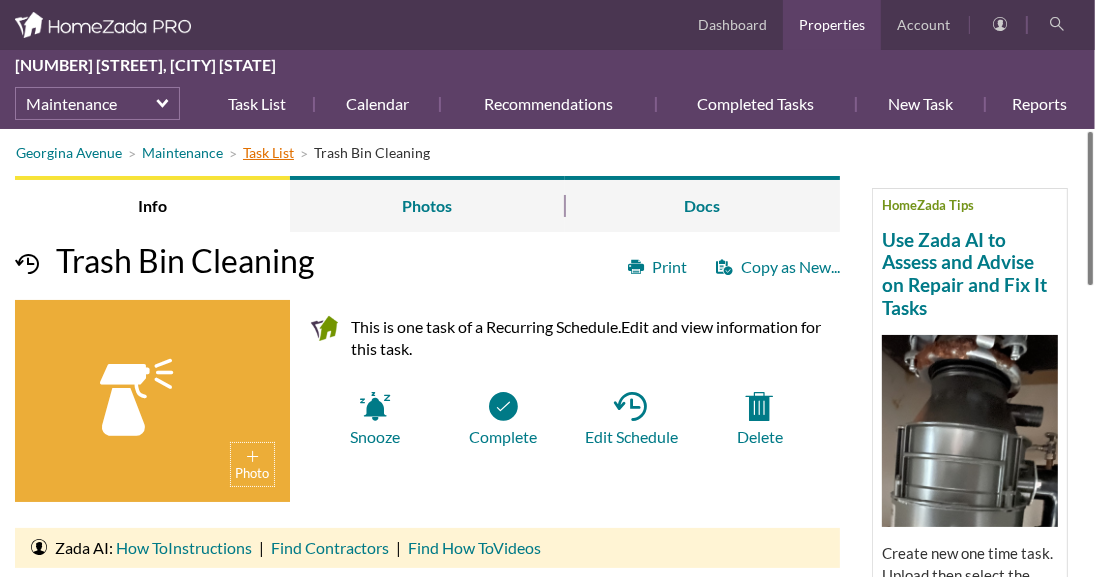 click on "Task List" at bounding box center [268, 152] 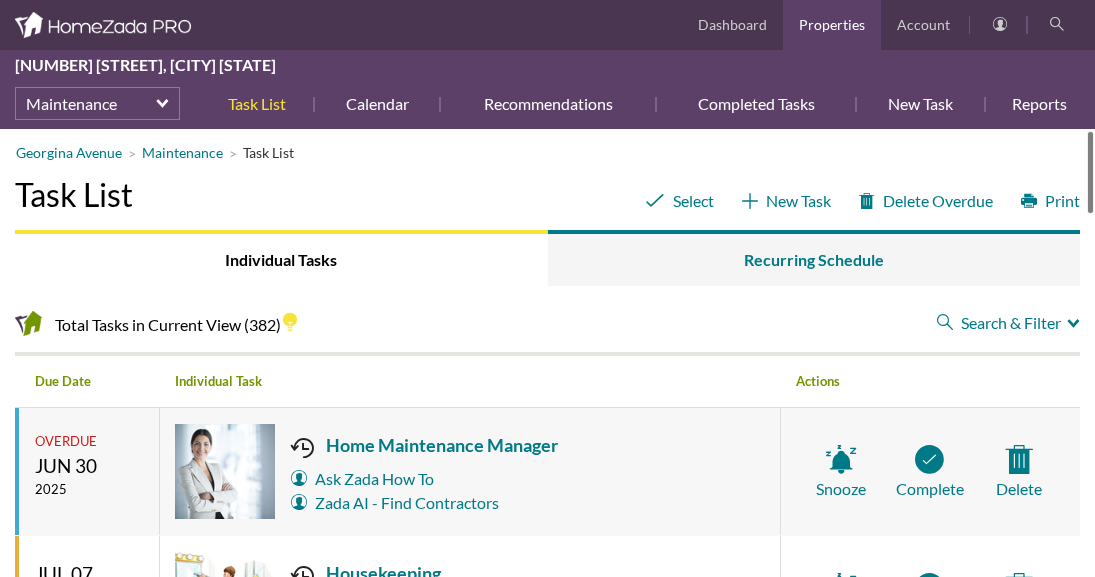 scroll, scrollTop: 0, scrollLeft: 0, axis: both 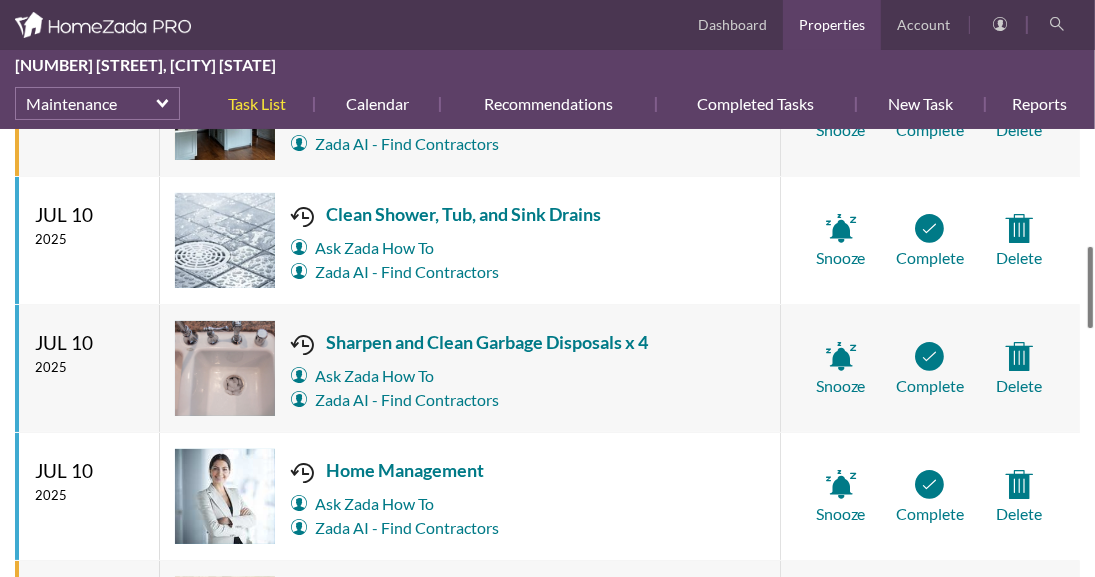 click at bounding box center (1090, 287) 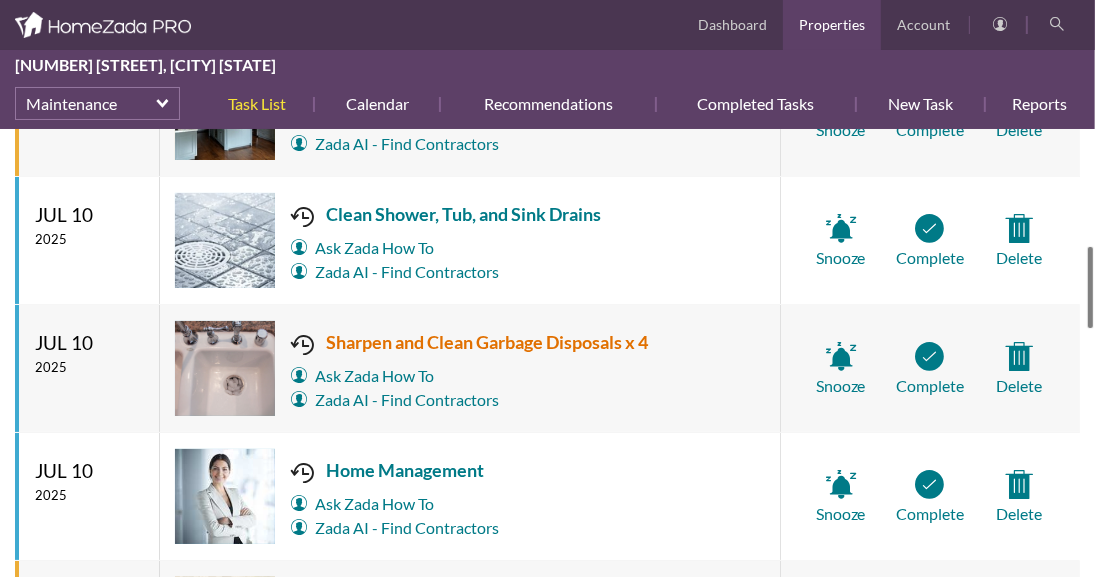 click on "Sharpen and Clean Garbage Disposals x 4" at bounding box center (469, 342) 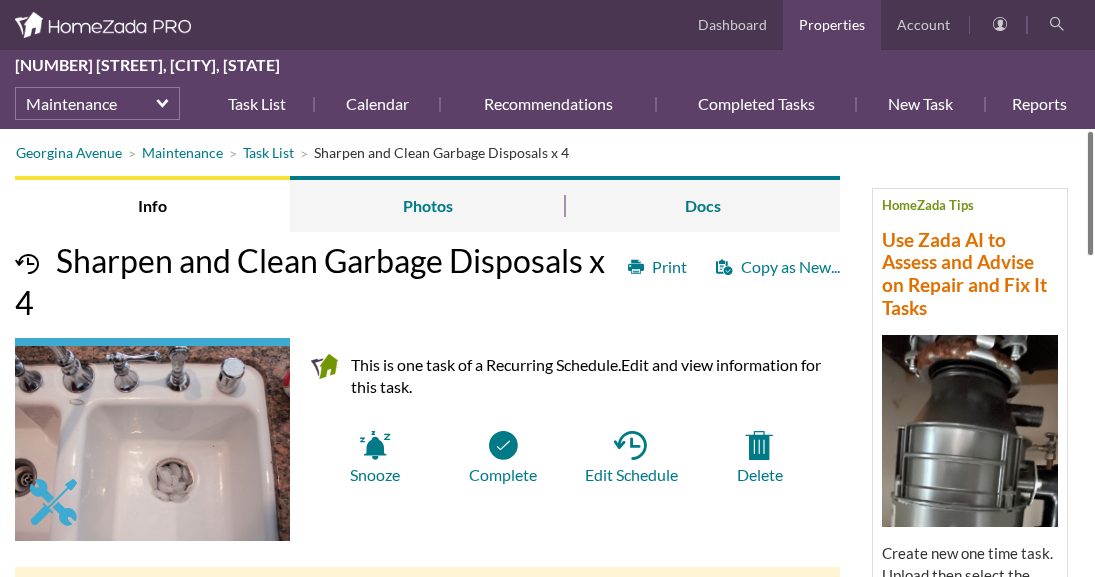 scroll, scrollTop: 0, scrollLeft: 0, axis: both 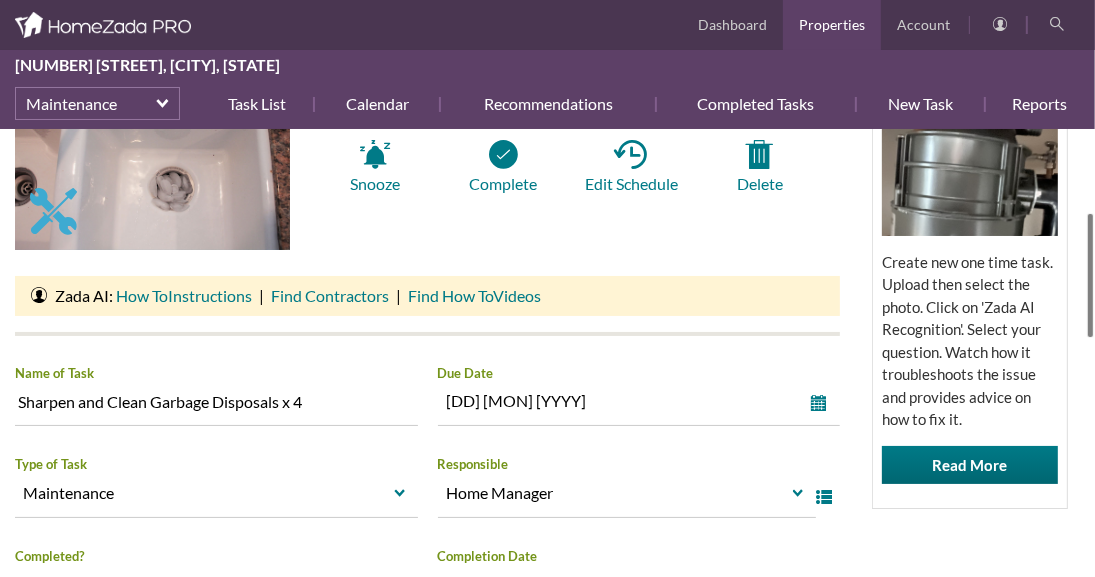 click at bounding box center [1090, 275] 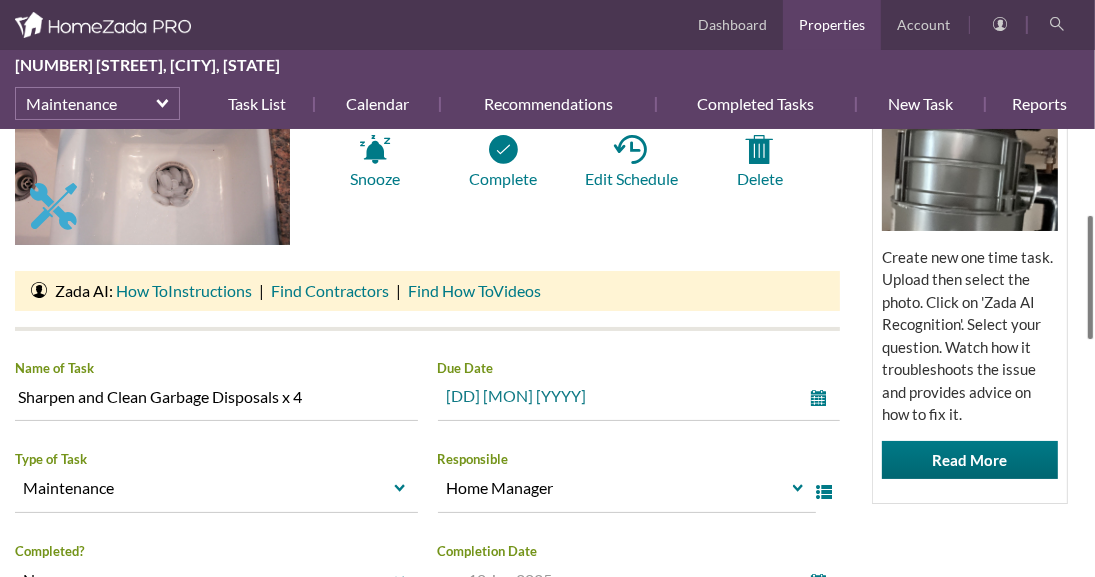 click on "select" at bounding box center (823, 398) 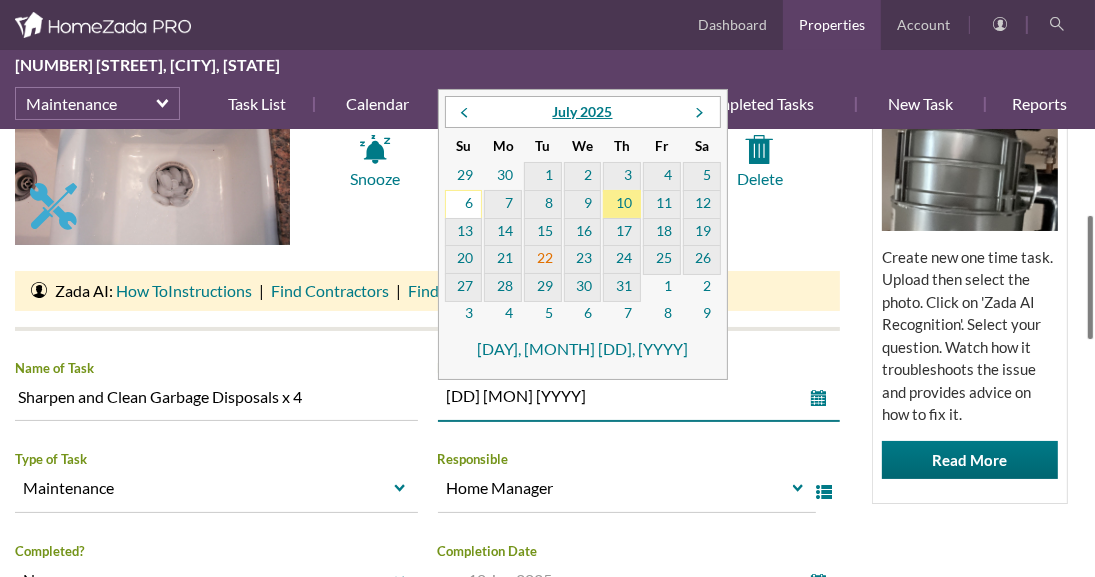 click on "22" at bounding box center (543, 260) 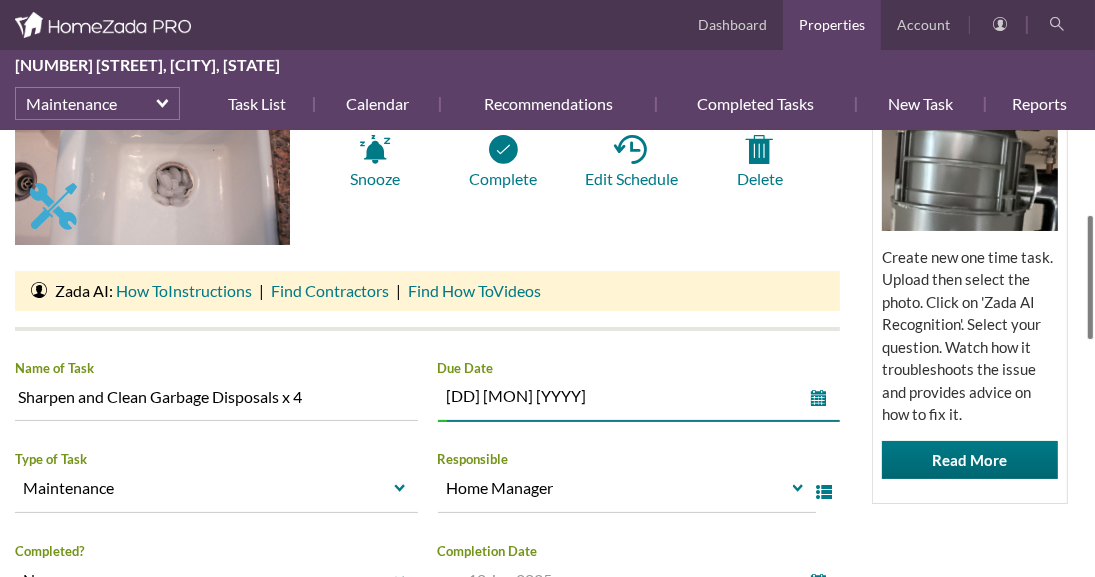click on "HomeZada Tips
Use Zada AI to Assess and Advise on Repair and Fix It Tasks
Create new one time task. Upload then select the photo. Click on 'Zada AI Recognition'. Select your question. Watch how it troubleshoots the issue and provides advice on how to fix it.
Read More" at bounding box center (970, 273) 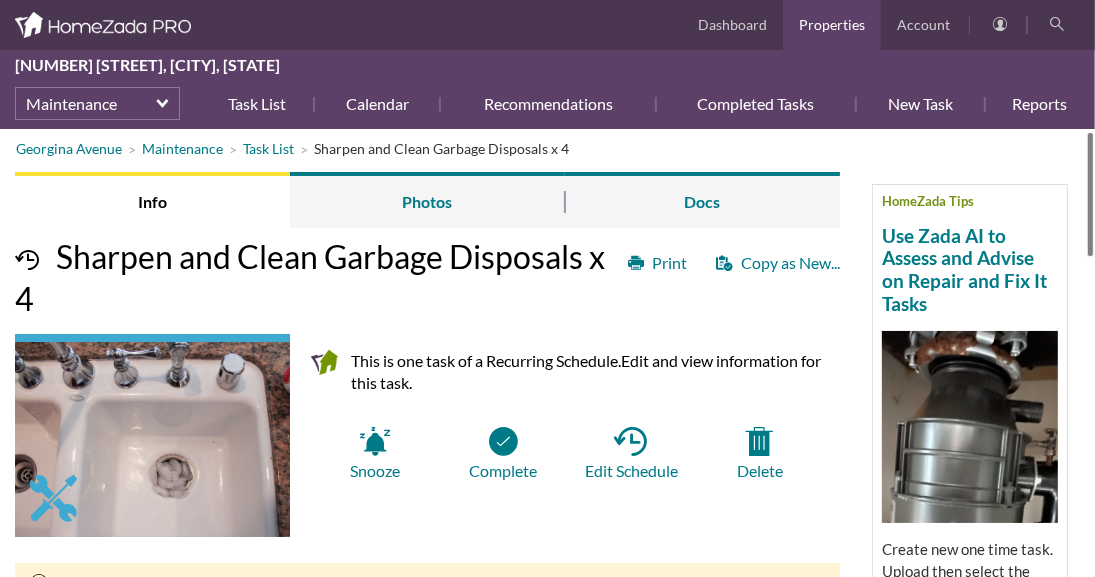 click on "Georgina Avenue
Maintenance
Task List
Sharpen and Clean Garbage Disposals x 4
HomeZada Tips
Use Zada AI to Assess and Advise on Repair and Fix It Tasks
Create new one time task. Upload then select the photo. Click on 'Zada AI Recognition'. Select your question. Watch how it troubleshoots the issue and provides advice on how to fix it.
Read More
Info
Photos
Docs
Print
Copy as New...
Sharpen and Clean Garbage Disposals x 4
This is one task of a Recurring Schedule.  Edit and view information for this task.
Snooze
Complete
Ask Zada" at bounding box center [547, 353] 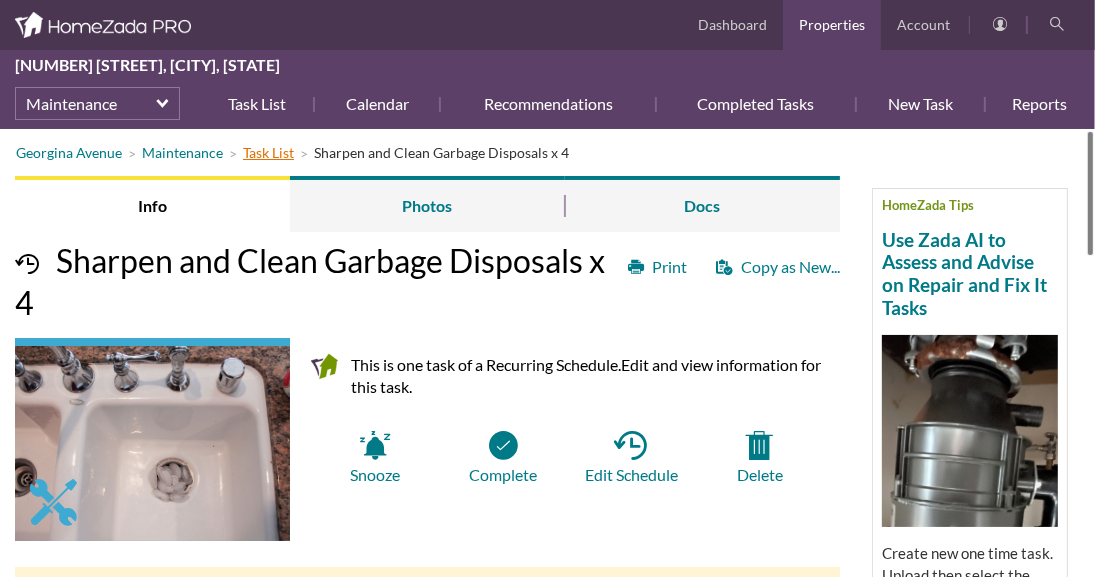 click on "Task List" at bounding box center (268, 152) 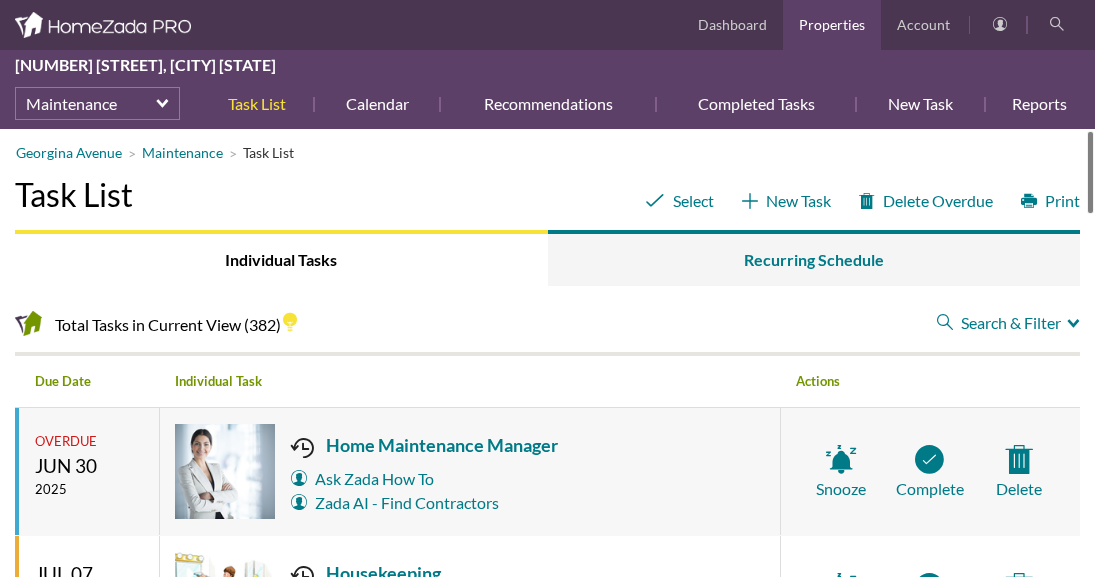 scroll, scrollTop: 0, scrollLeft: 0, axis: both 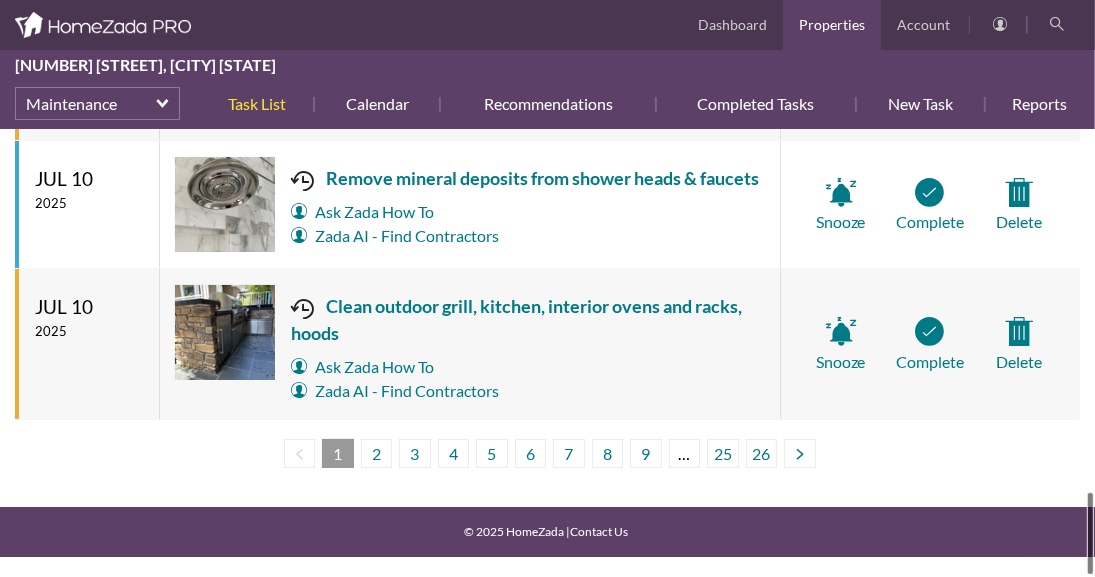 click at bounding box center [1090, 533] 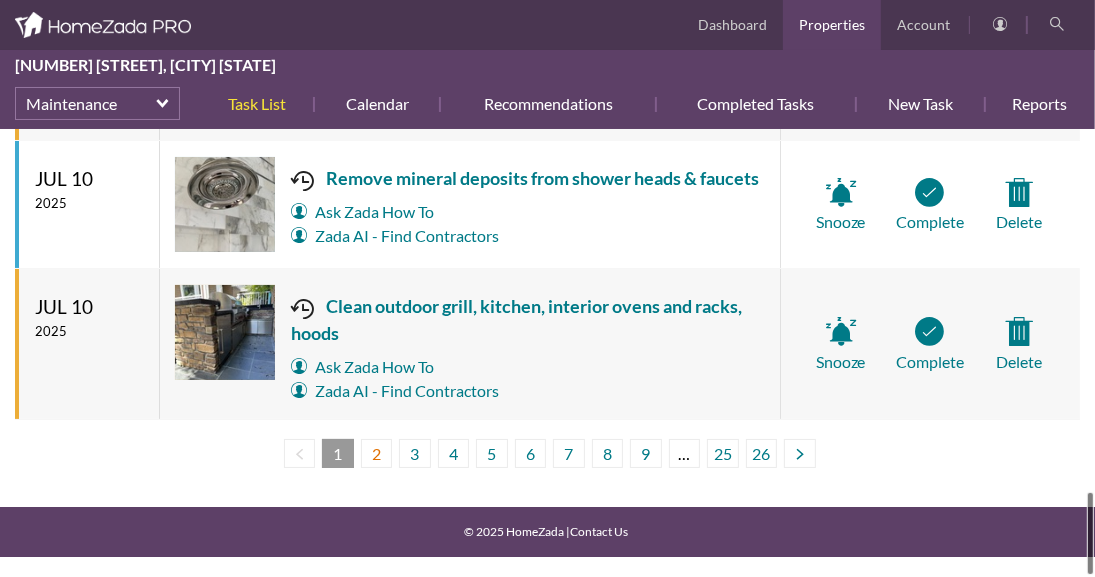 click on "2" at bounding box center [377, 453] 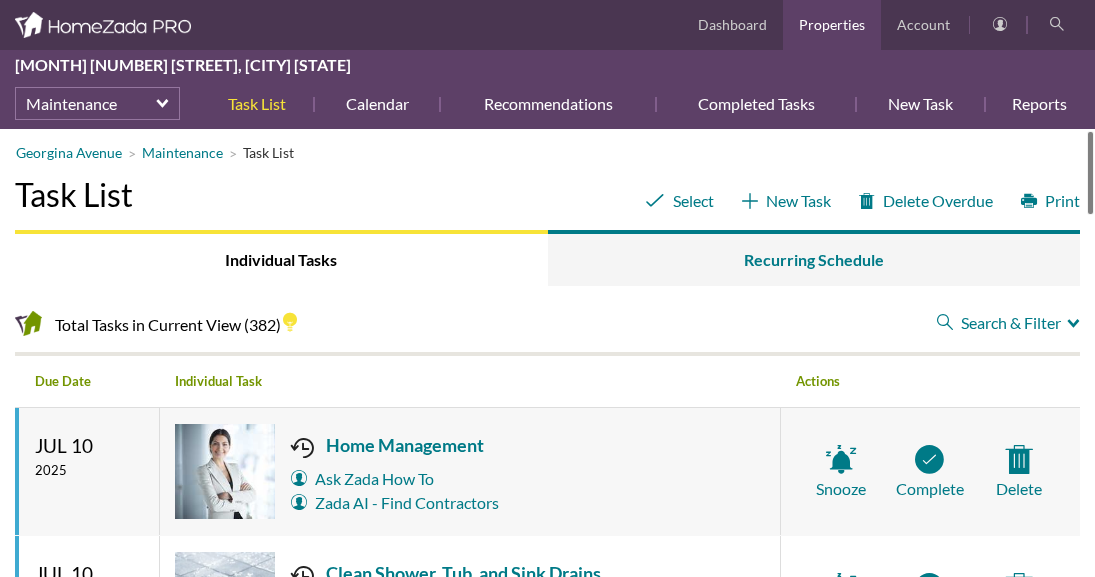 scroll, scrollTop: 0, scrollLeft: 0, axis: both 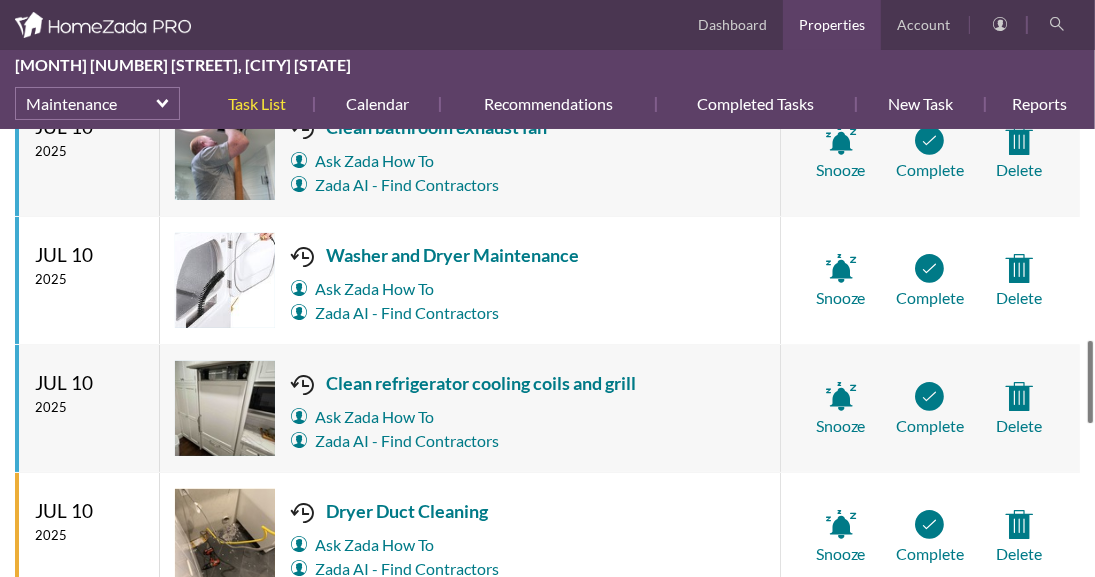 click at bounding box center (1090, 382) 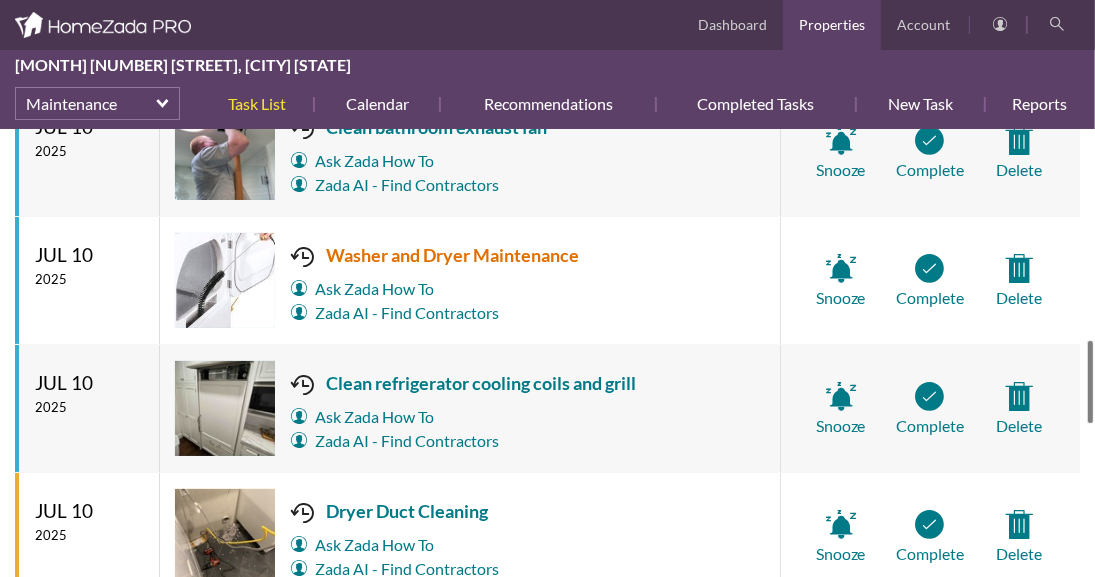 click on "Washer and Dryer Maintenance" at bounding box center [435, 255] 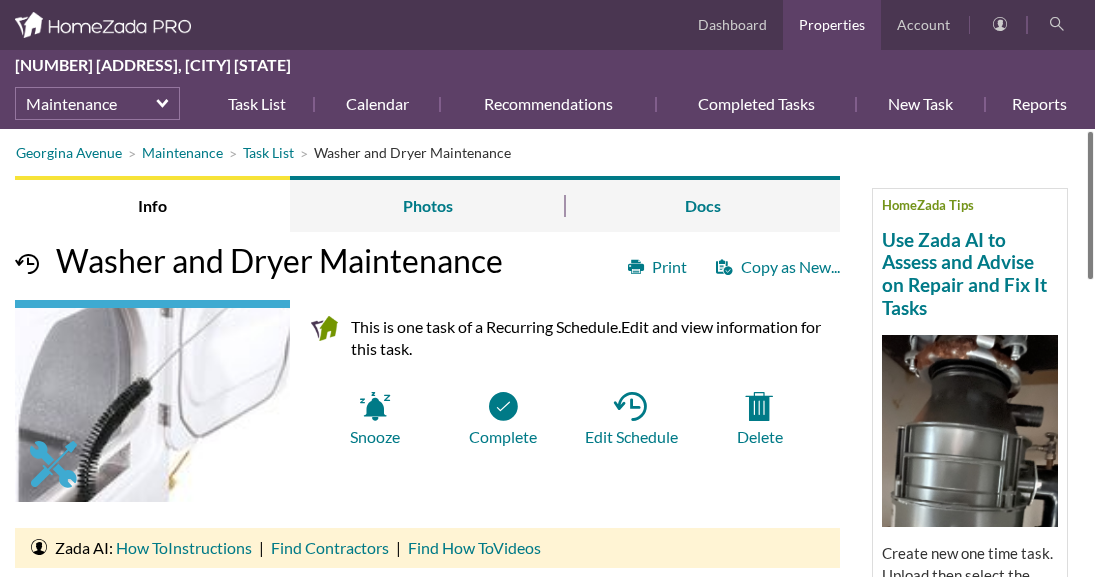 scroll, scrollTop: 0, scrollLeft: 0, axis: both 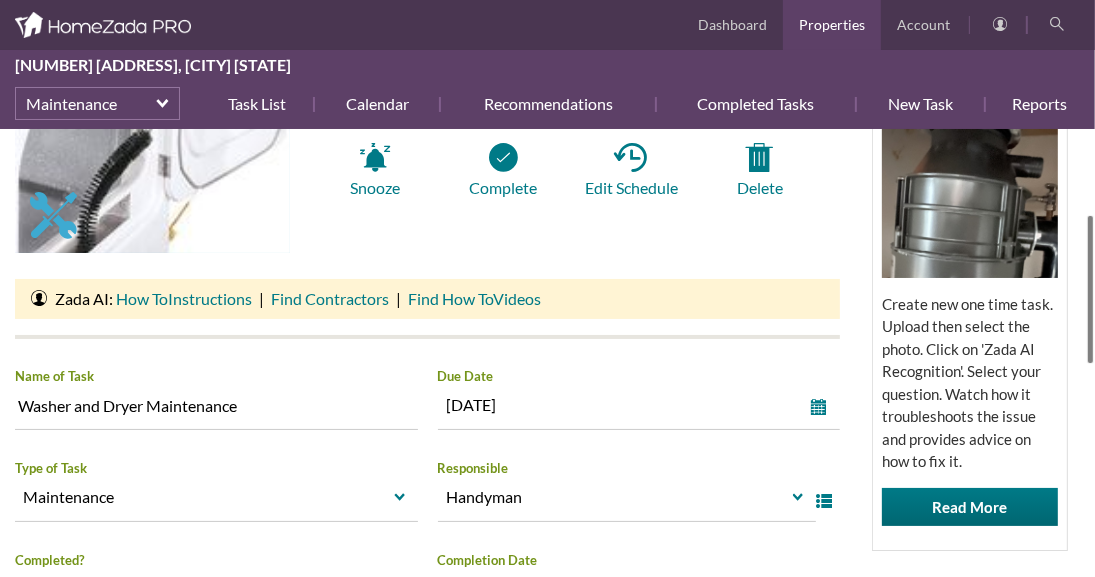 click on "[ADDRESS]
Maintenance
Task List
Washer and Dryer Maintenance
HomeZada Tips
Use Zada AI to Assess and Advise on Repair and Fix It Tasks
Create new one time task. Upload then select the photo. Click on 'Zada AI Recognition'. Select your question. Watch how it troubleshoots the issue and provides advice on how to fix it.
Read More
Info
Photos
Docs
Print
Copy as New...
Washer and Dryer Maintenance
This is one task of a Recurring Schedule.  Edit and view information for this task.
Snooze
Complete
Edit Schedule" at bounding box center (547, 353) 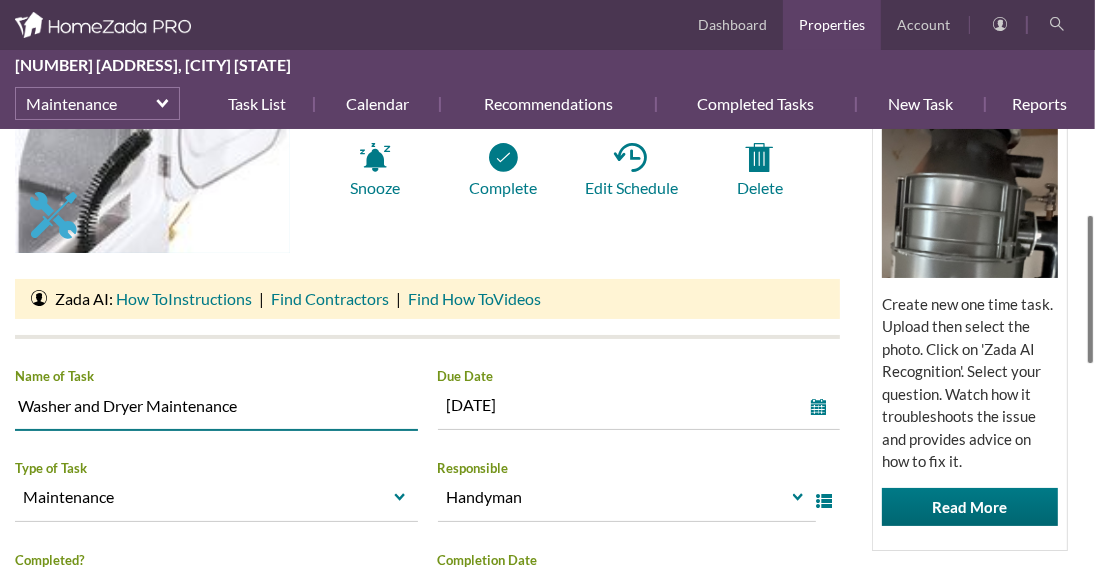 drag, startPoint x: 244, startPoint y: 409, endPoint x: 46, endPoint y: 405, distance: 198.0404 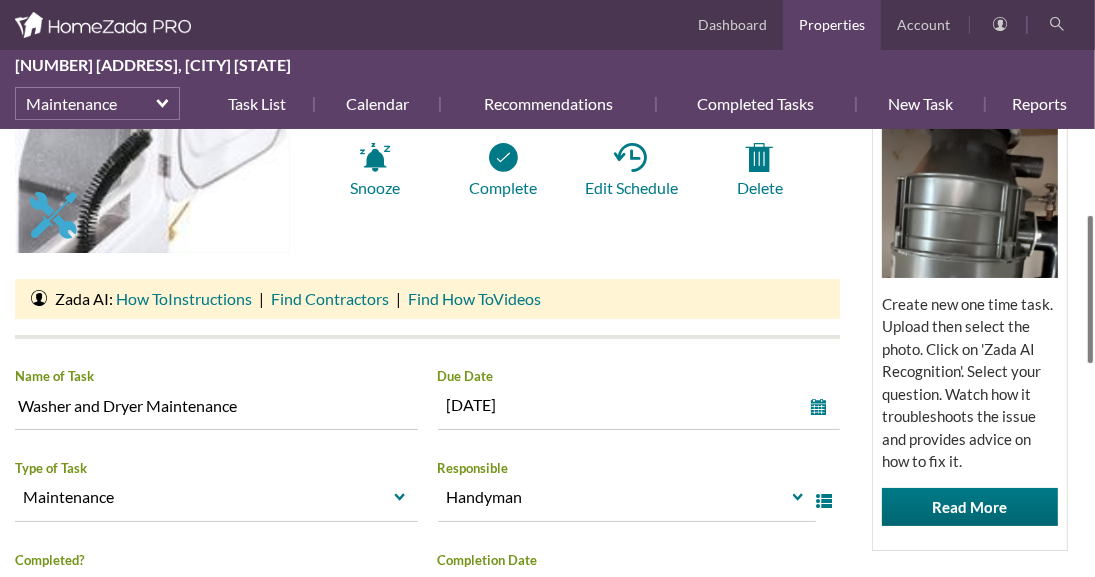 click on "Due Date" at bounding box center (216, 377) 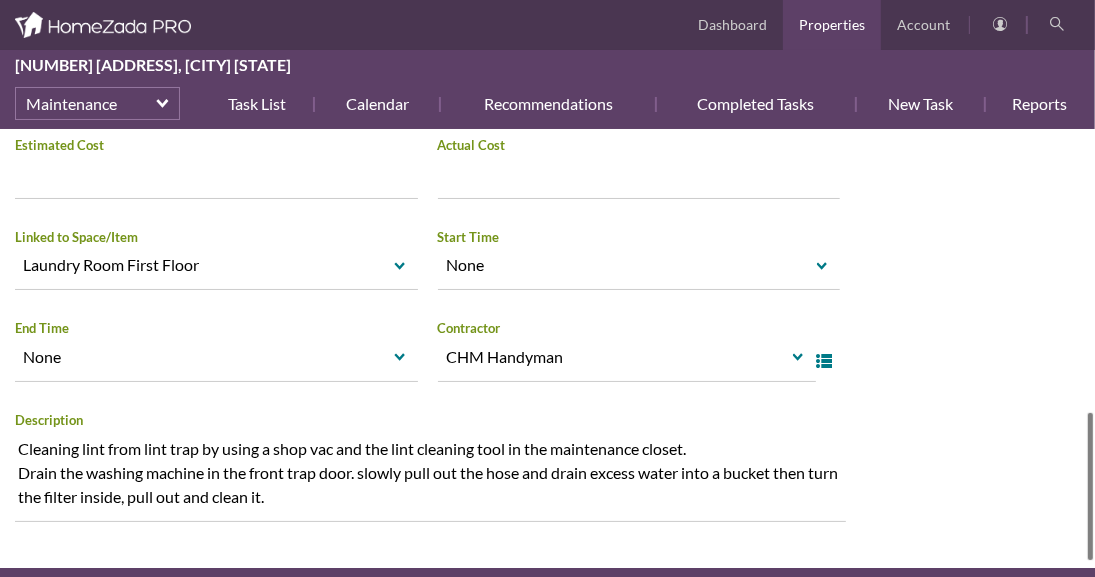 click at bounding box center [1090, 486] 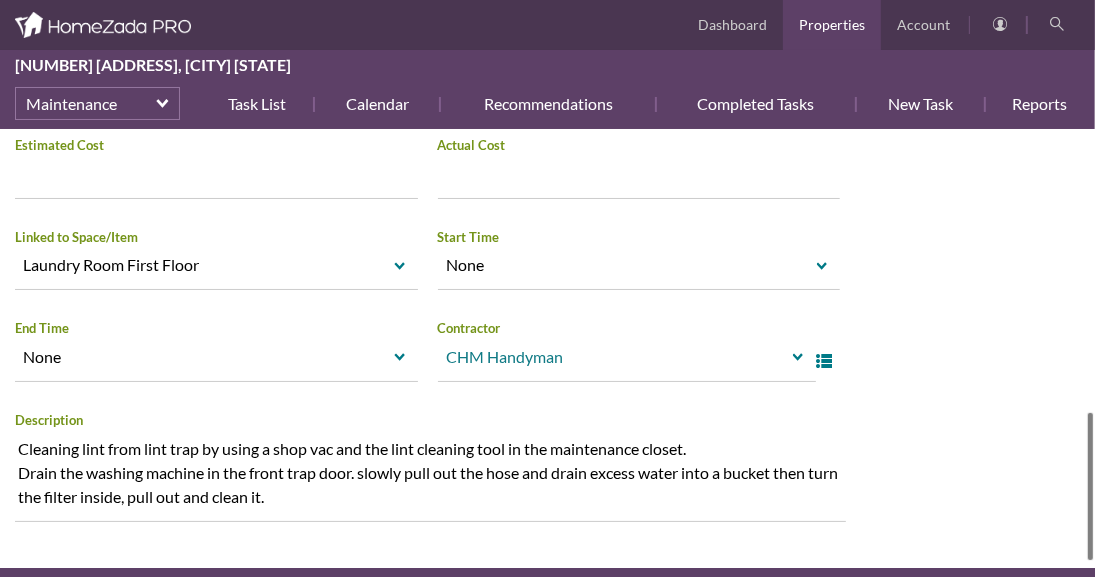 click on "select" at bounding box center (799, 358) 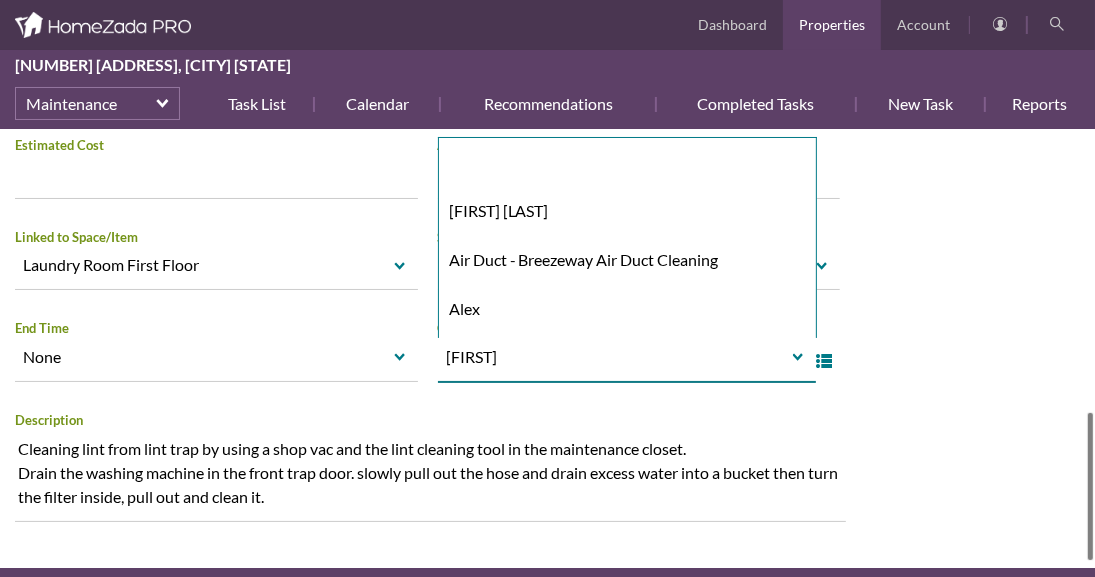 scroll, scrollTop: 3811, scrollLeft: 0, axis: vertical 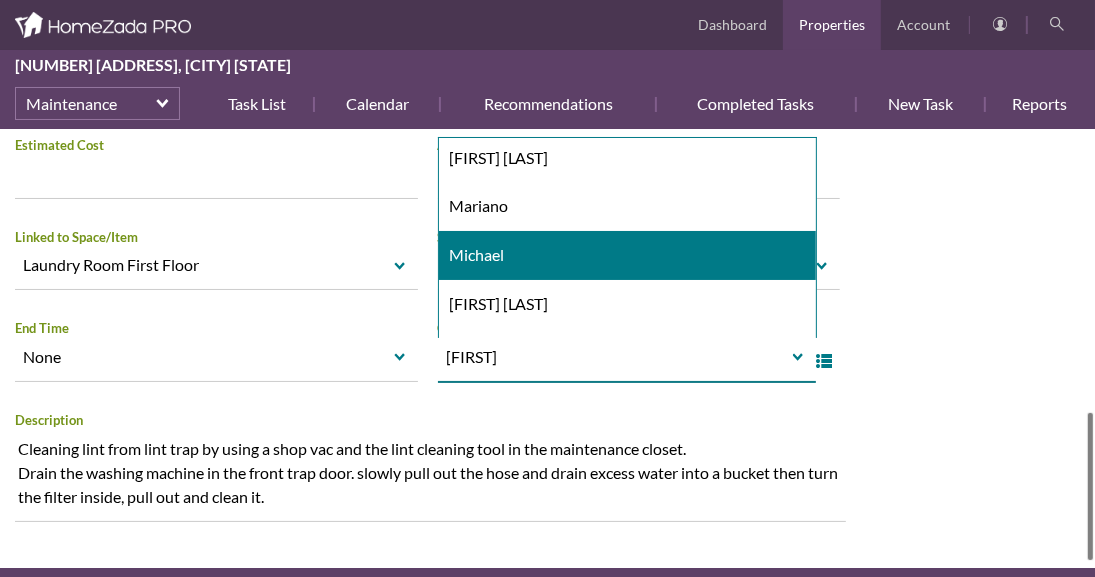 click on "Michael" at bounding box center (627, 255) 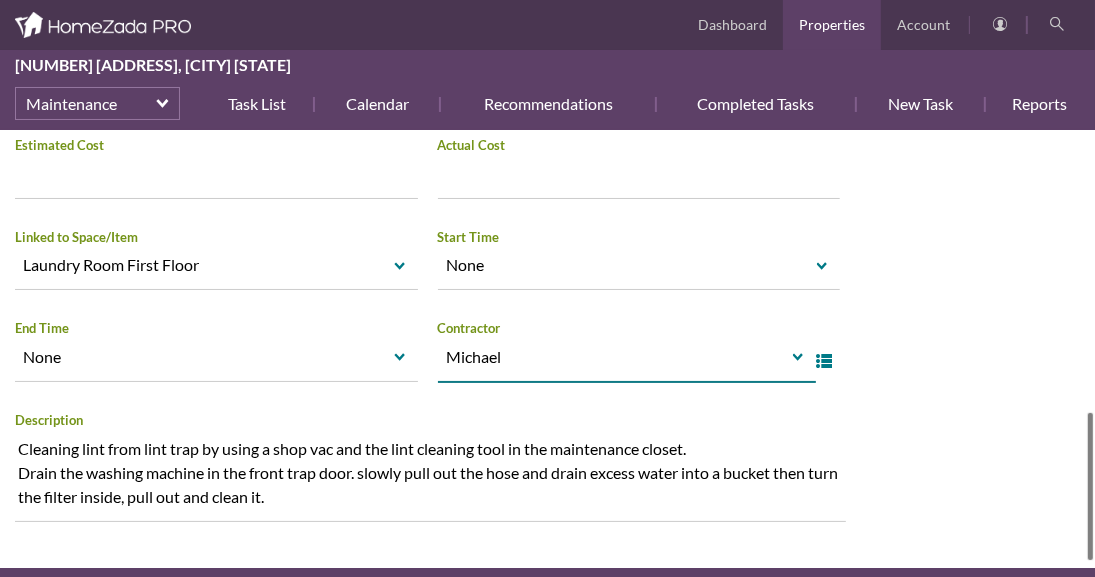 type on "Michael" 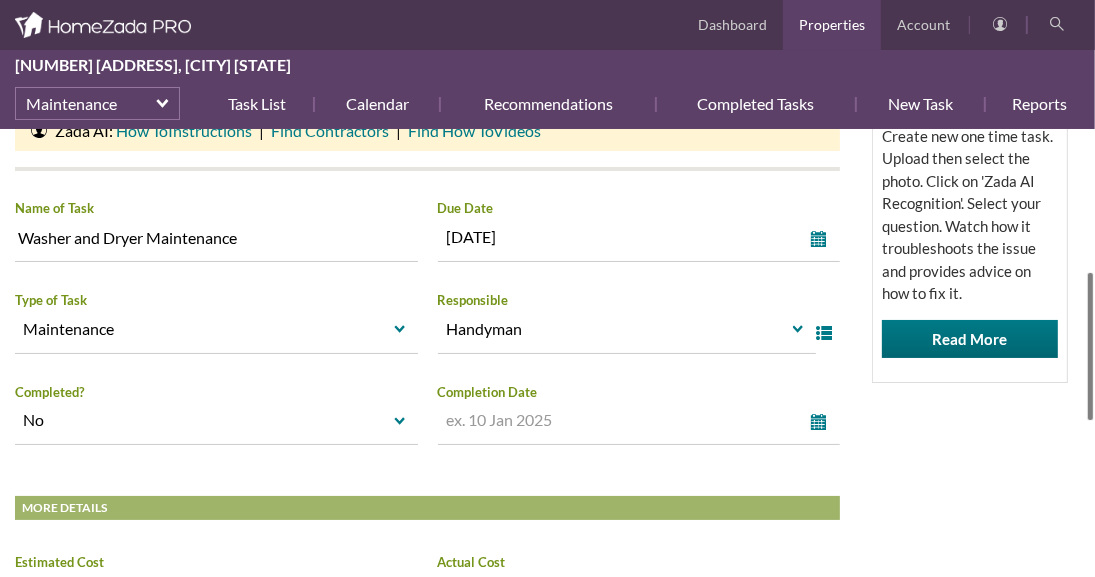 click on "[ADDRESS]
Maintenance
Task List
Washer and Dryer Maintenance
HomeZada Tips
Use Zada AI to Assess and Advise on Repair and Fix It Tasks
Create new one time task. Upload then select the photo. Click on 'Zada AI Recognition'. Select your question. Watch how it troubleshoots the issue and provides advice on how to fix it.
Read More
Info
Photos
Docs
Print
Copy as New...
Washer and Dryer Maintenance
This is one task of a Recurring Schedule.  Edit and view information for this task.
Snooze
Complete
Edit Schedule" at bounding box center [547, 353] 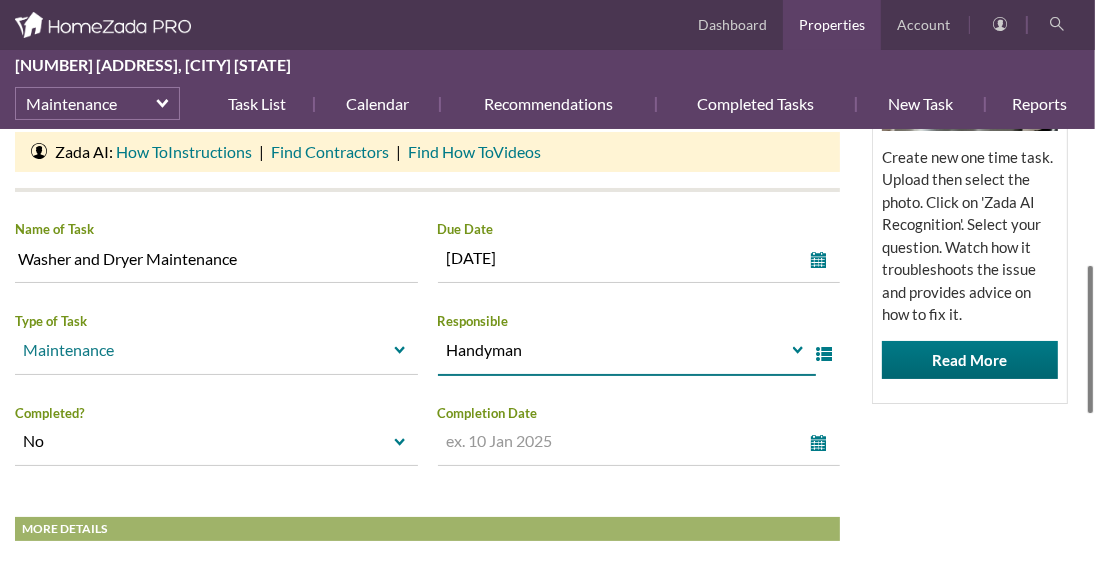 drag, startPoint x: 544, startPoint y: 340, endPoint x: 380, endPoint y: 359, distance: 165.09694 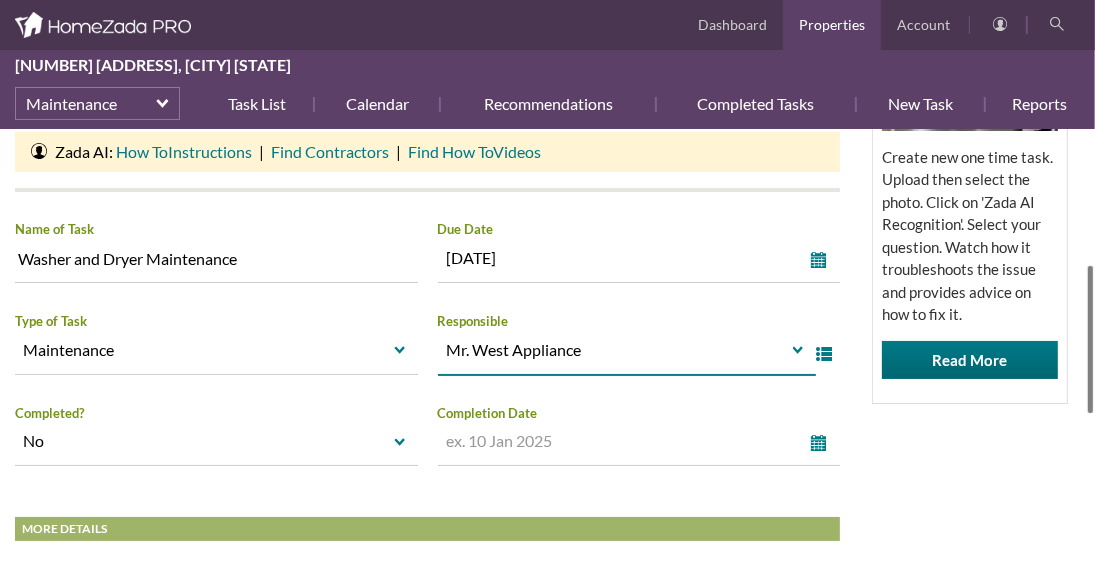 type on "Mr. West Appliance" 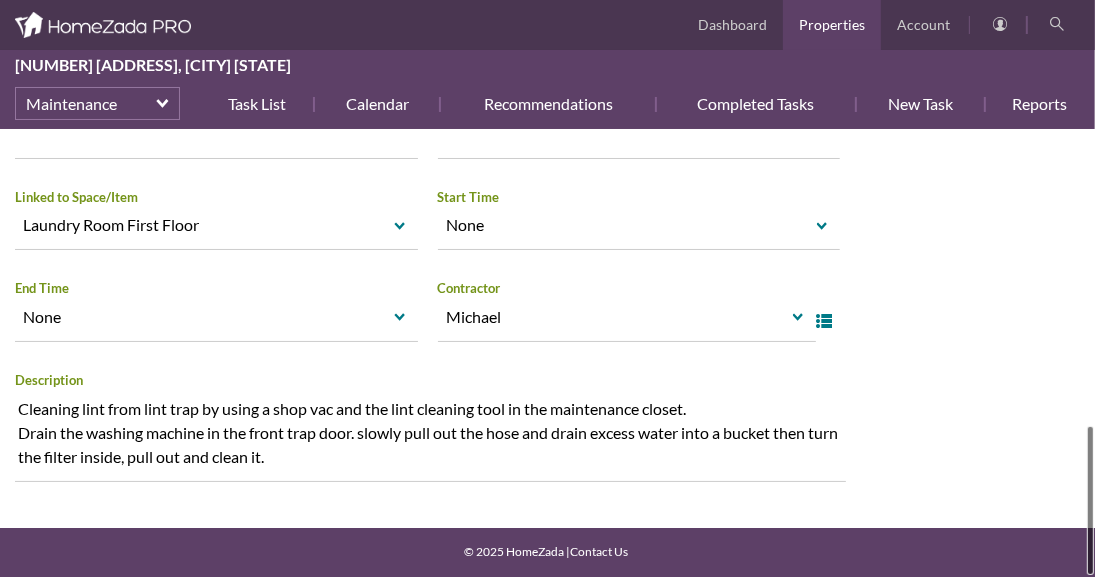 click on "[ADDRESS]
Maintenance
Task List
Washer and Dryer Maintenance
HomeZada Tips
Use Zada AI to Assess and Advise on Repair and Fix It Tasks
Create new one time task. Upload then select the photo. Click on 'Zada AI Recognition'. Select your question. Watch how it troubleshoots the issue and provides advice on how to fix it.
Read More
Info
Photos
Docs
Print
Copy as New...
Washer and Dryer Maintenance
This is one task of a Recurring Schedule.  Edit and view information for this task.
Snooze
Complete
Edit Schedule" at bounding box center [547, 353] 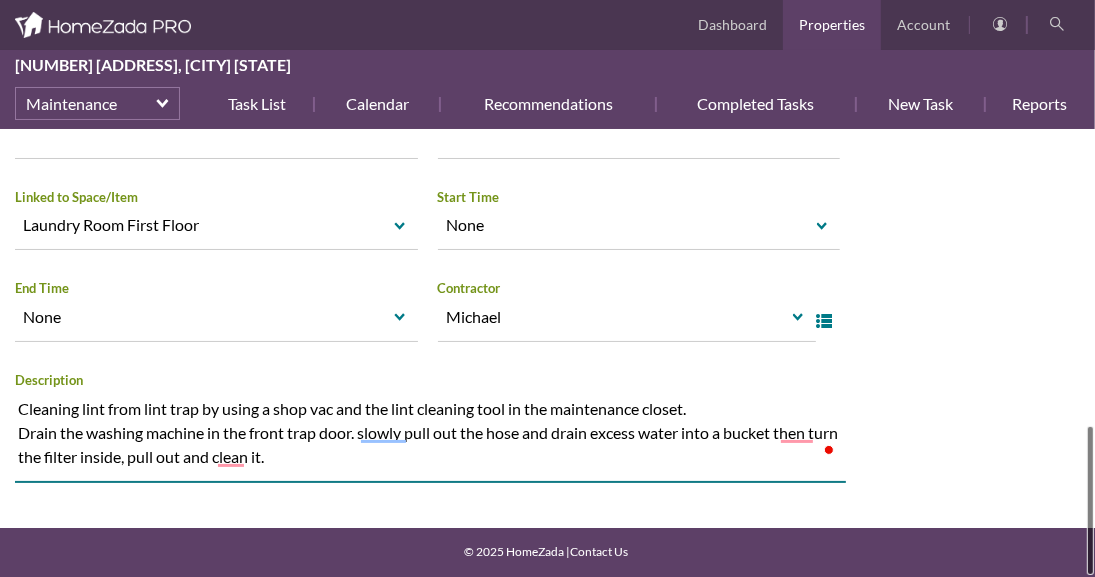 drag, startPoint x: 22, startPoint y: 430, endPoint x: 307, endPoint y: 465, distance: 287.14108 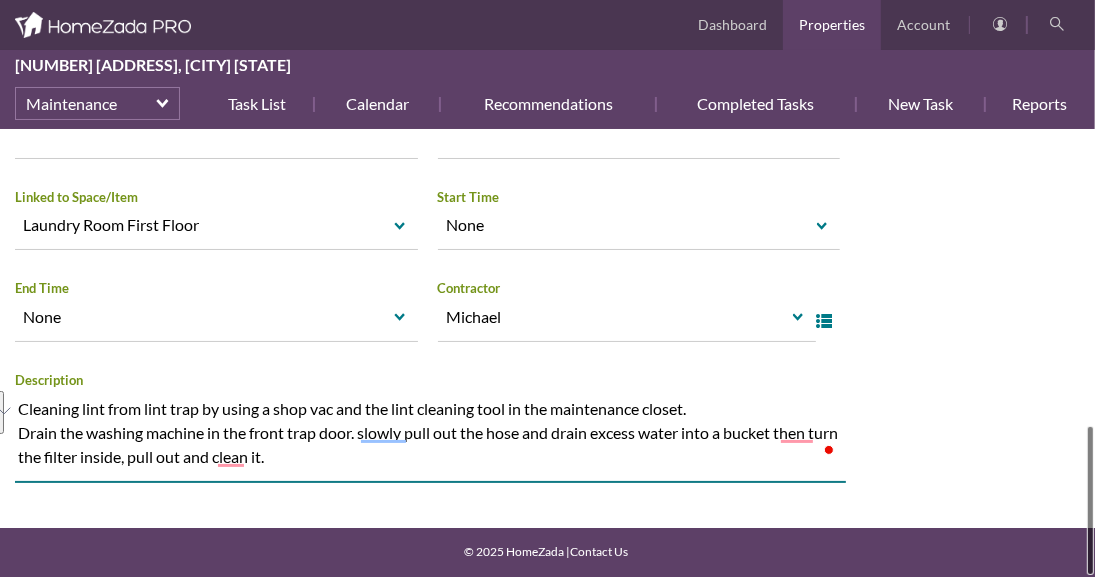 click on "Cleaning lint from lint trap by using a shop vac and the lint cleaning tool in the maintenance closet.
Drain the washing machine in the front trap door. slowly pull out the hose and drain excess water into a bucket then turn the filter inside, pull out and clean it." at bounding box center [430, 437] 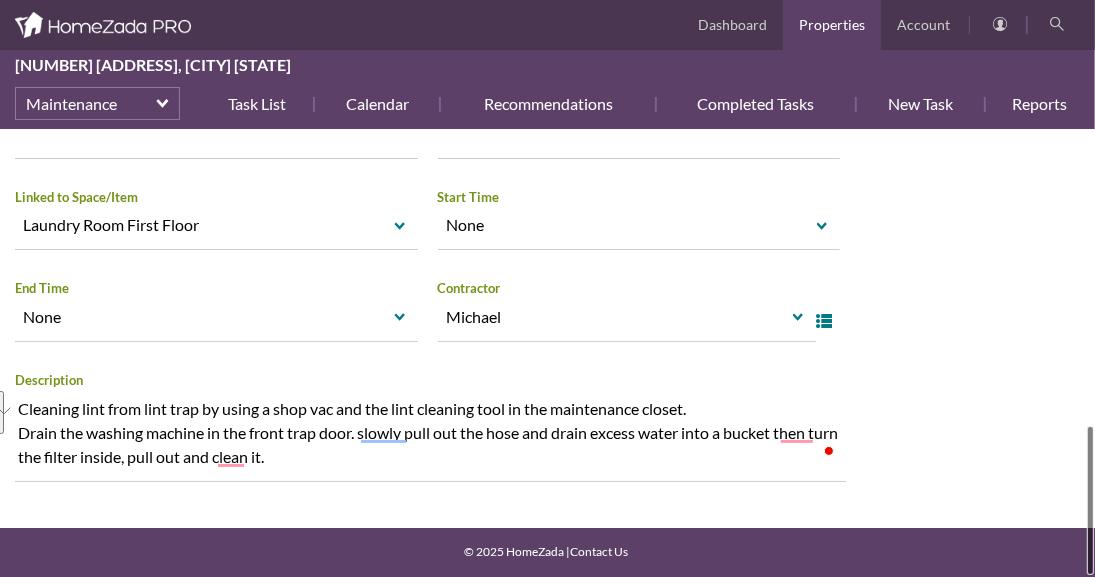click on "[ADDRESS]
Maintenance
Task List
Washer and Dryer Maintenance
HomeZada Tips
Use Zada AI to Assess and Advise on Repair and Fix It Tasks
Create new one time task. Upload then select the photo. Click on 'Zada AI Recognition'. Select your question. Watch how it troubleshoots the issue and provides advice on how to fix it.
Read More
Info
Photos
Docs
Print
Copy as New...
Washer and Dryer Maintenance
This is one task of a Recurring Schedule.  Edit and view information for this task.
Snooze
Complete
Edit Schedule" at bounding box center (547, -109) 